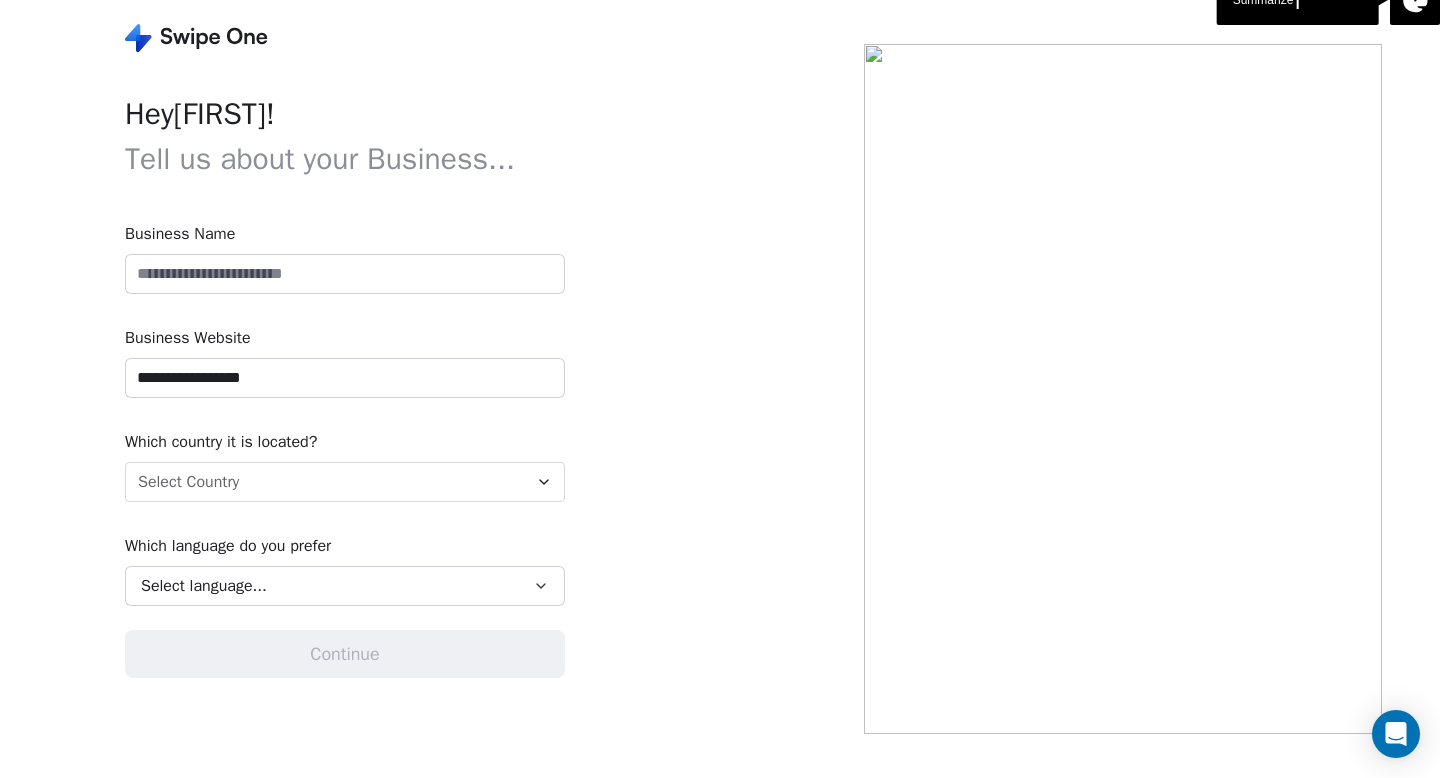 scroll, scrollTop: 0, scrollLeft: 0, axis: both 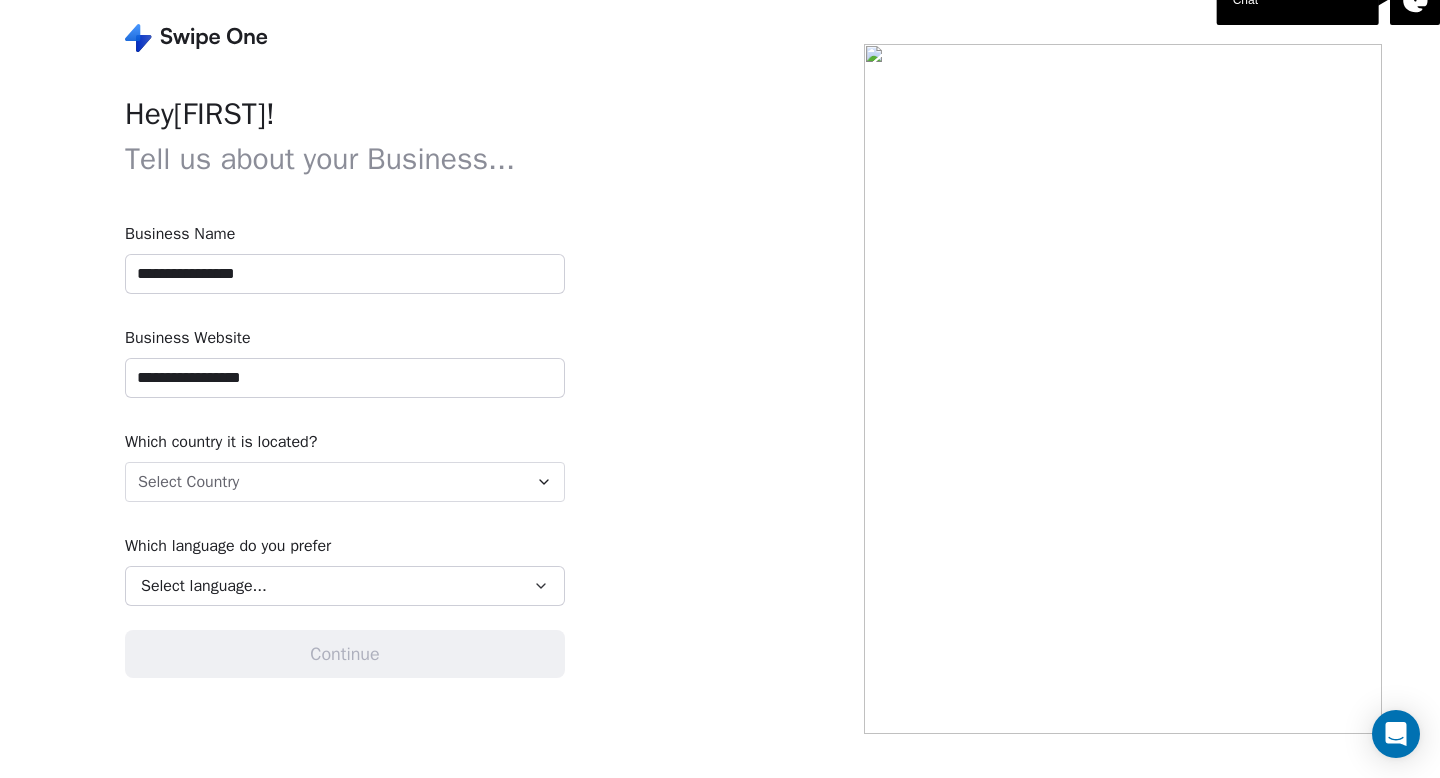 drag, startPoint x: 305, startPoint y: 284, endPoint x: 108, endPoint y: 276, distance: 197.16237 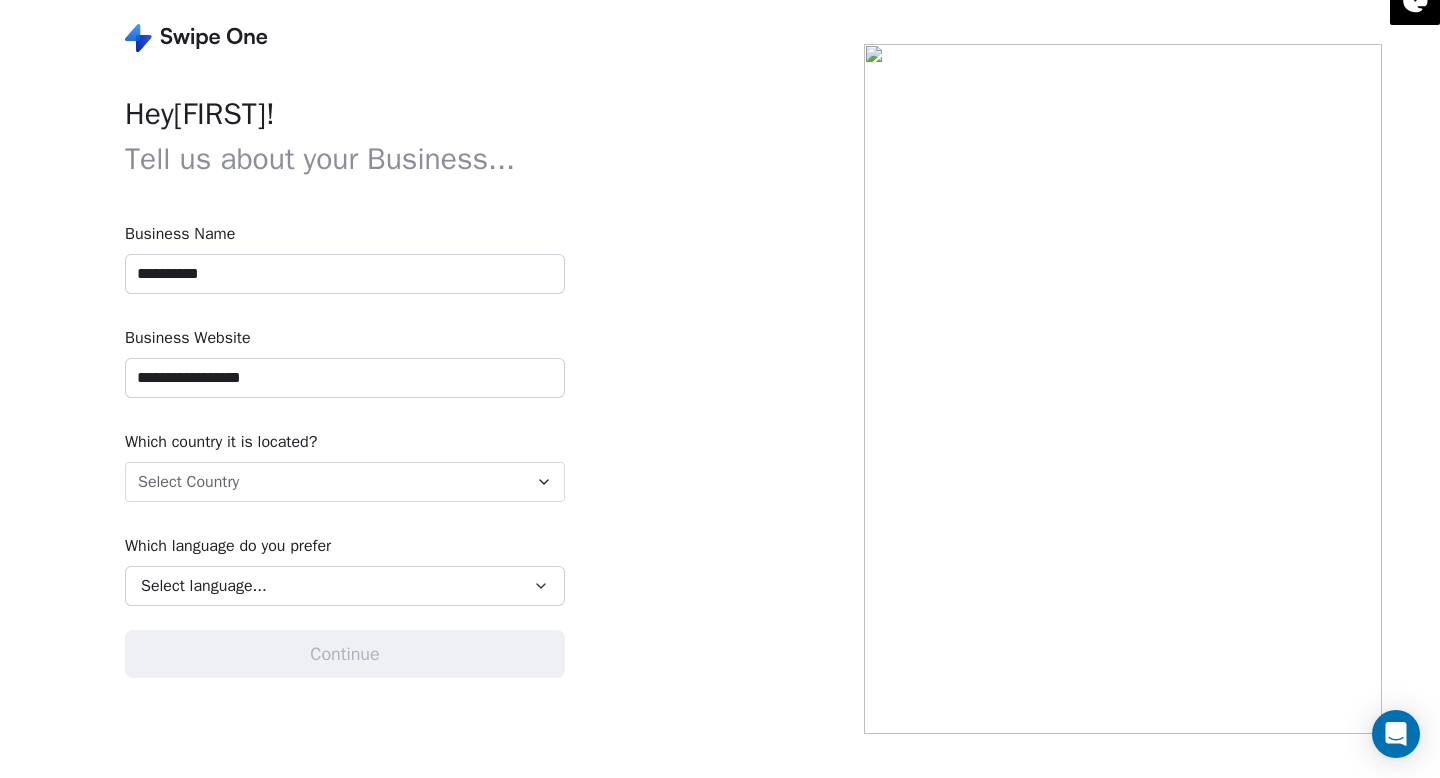 type on "**********" 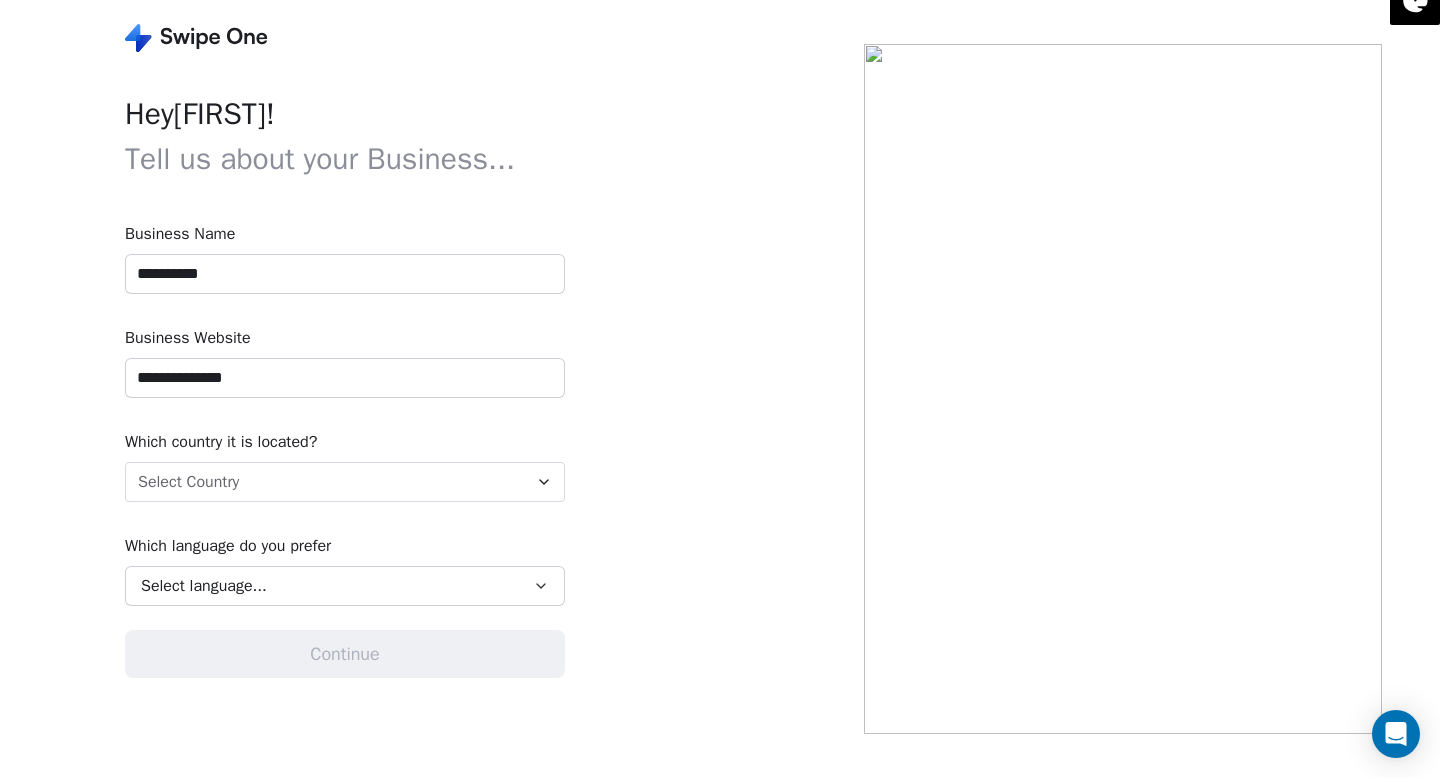 type on "**********" 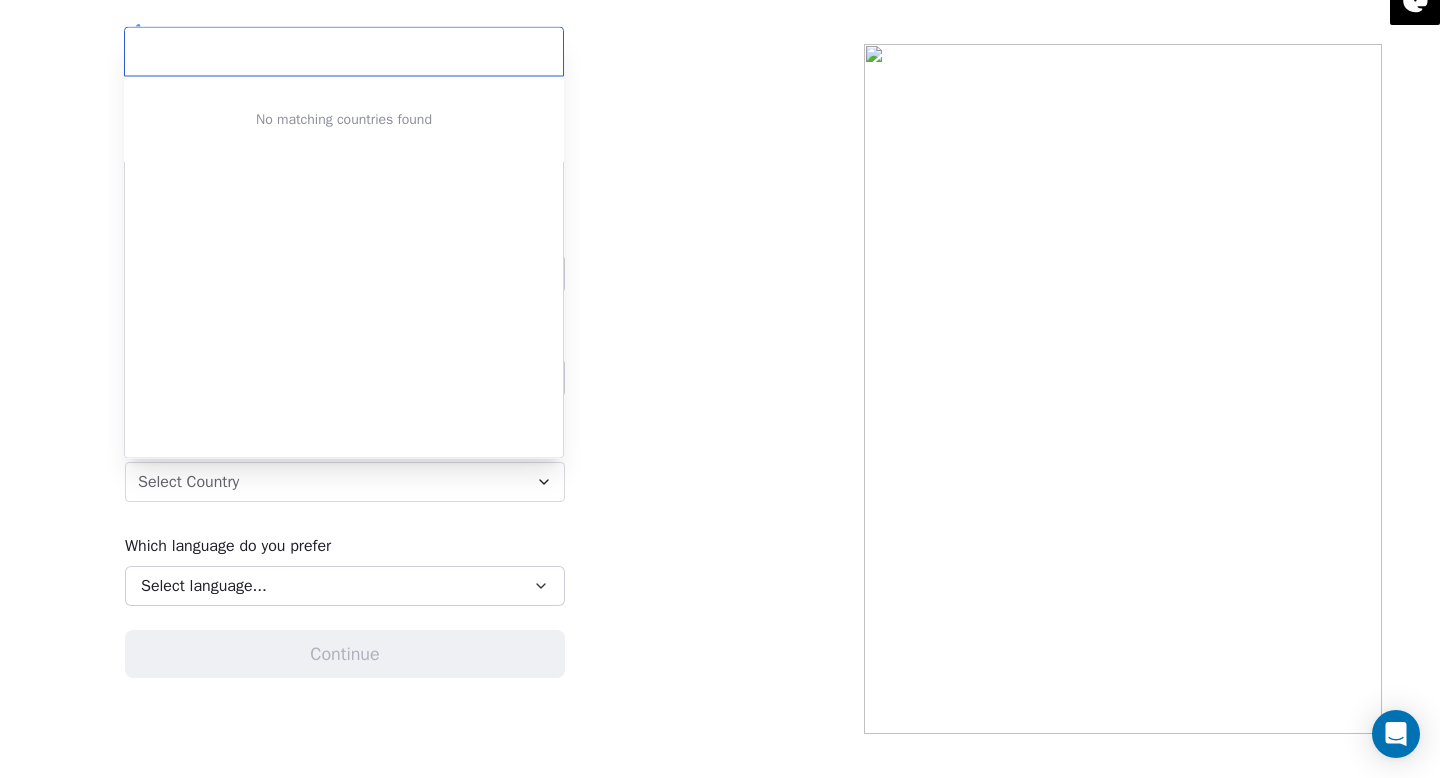 click on "**********" at bounding box center (720, 389) 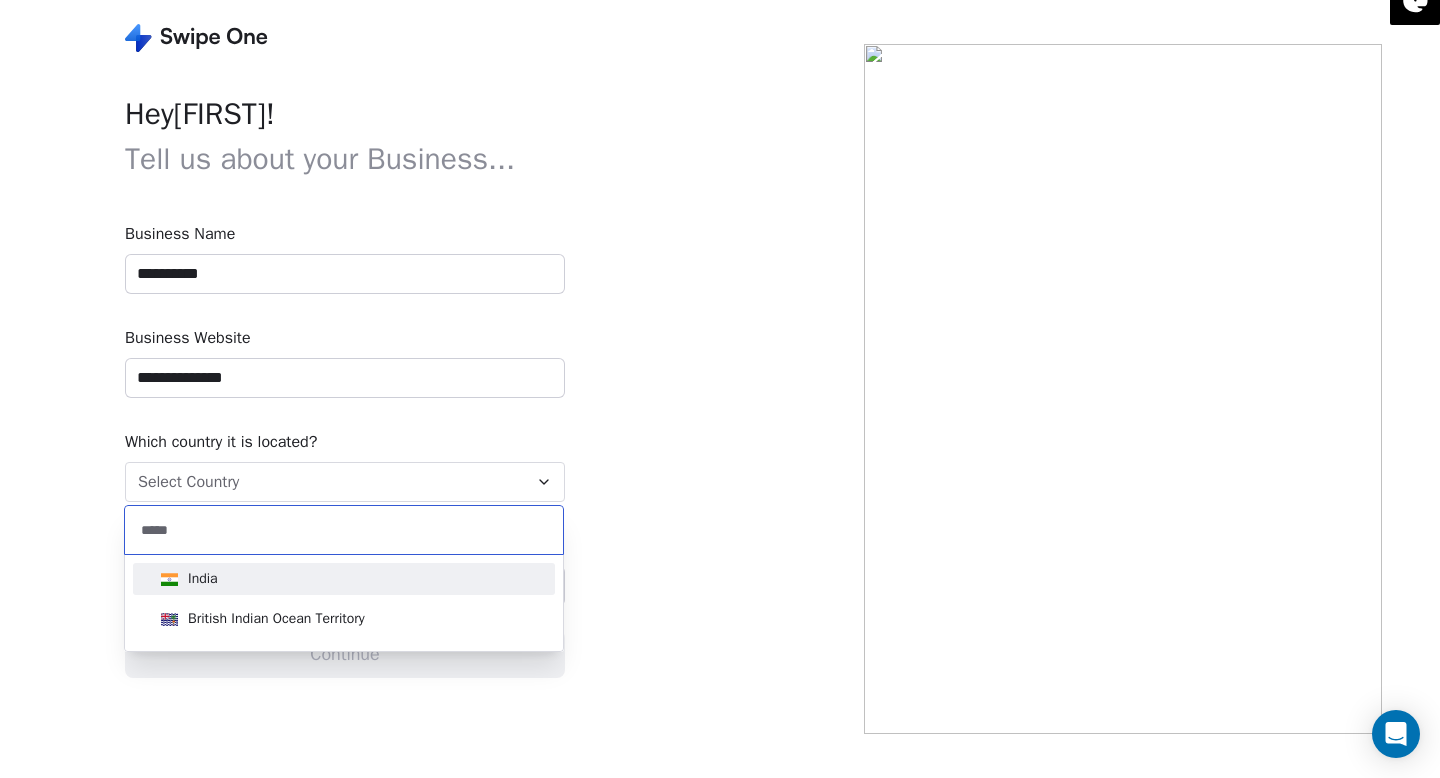 type on "*****" 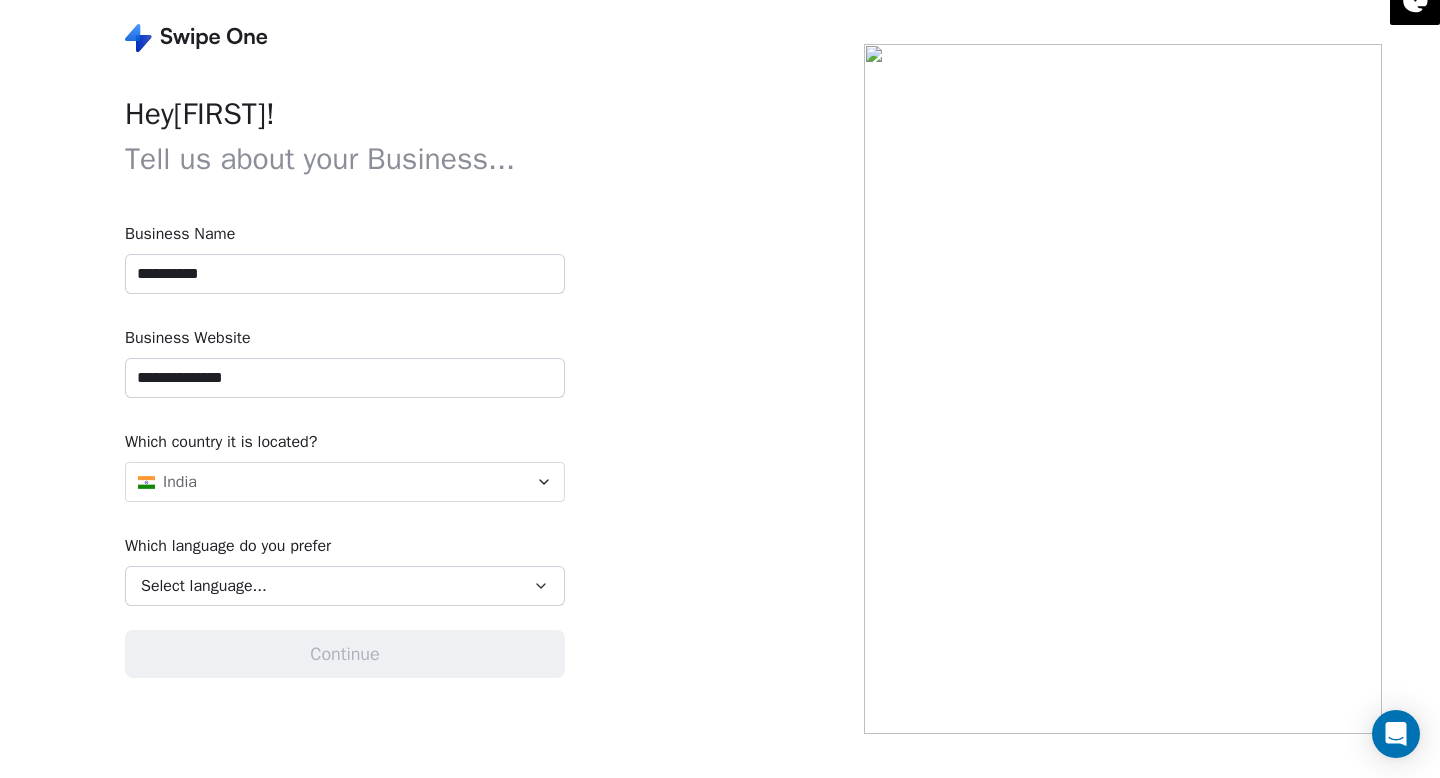 click on "Select language..." at bounding box center [204, 586] 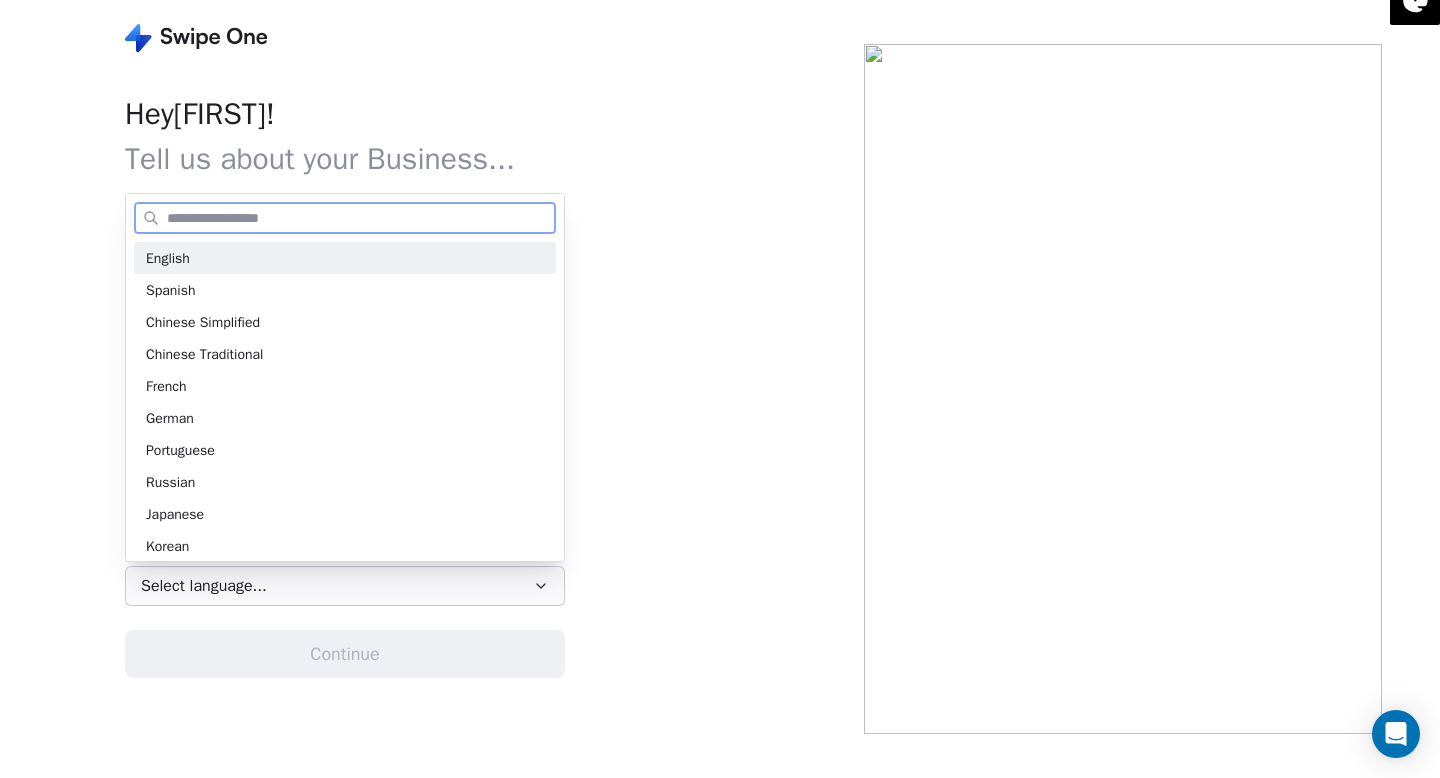 click on "English" at bounding box center (345, 258) 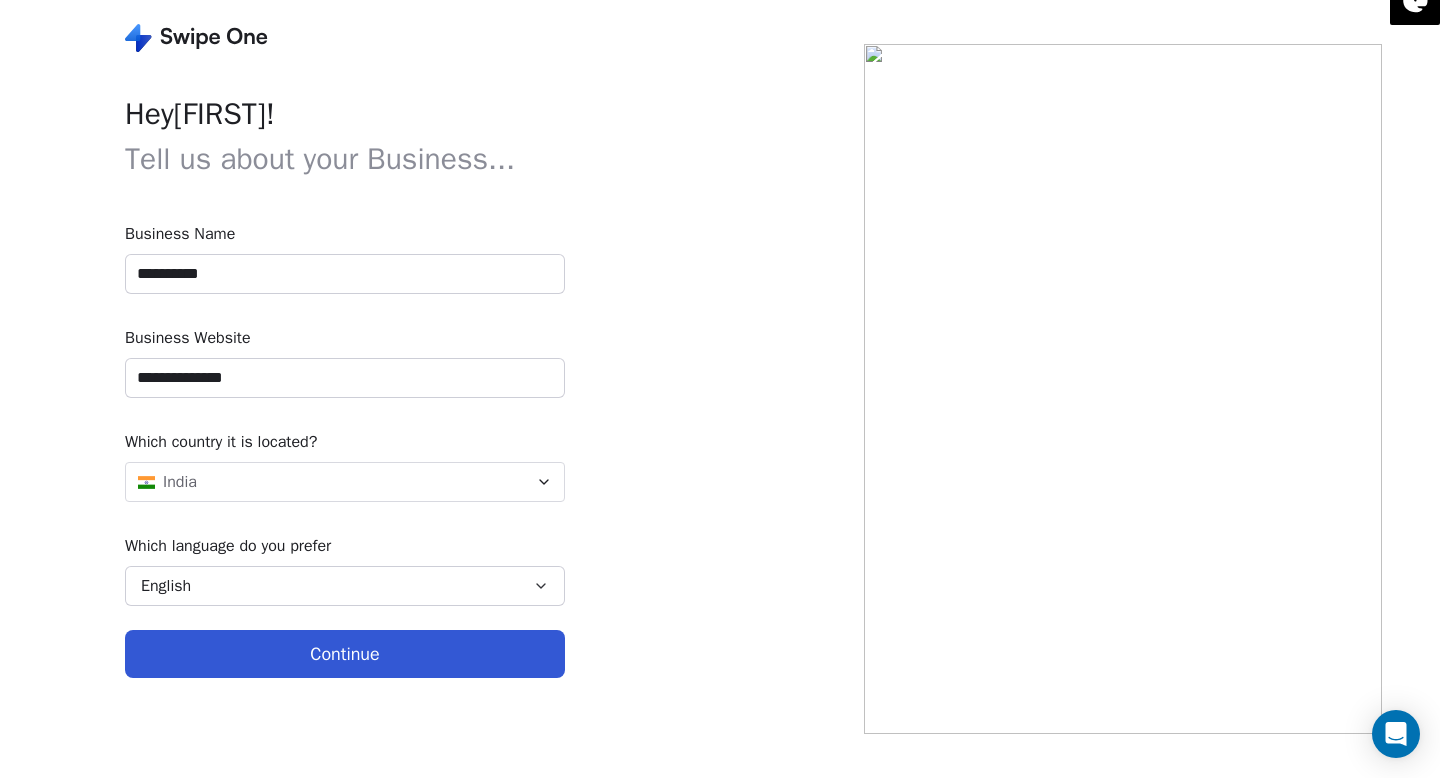 click on "Continue" at bounding box center [345, 654] 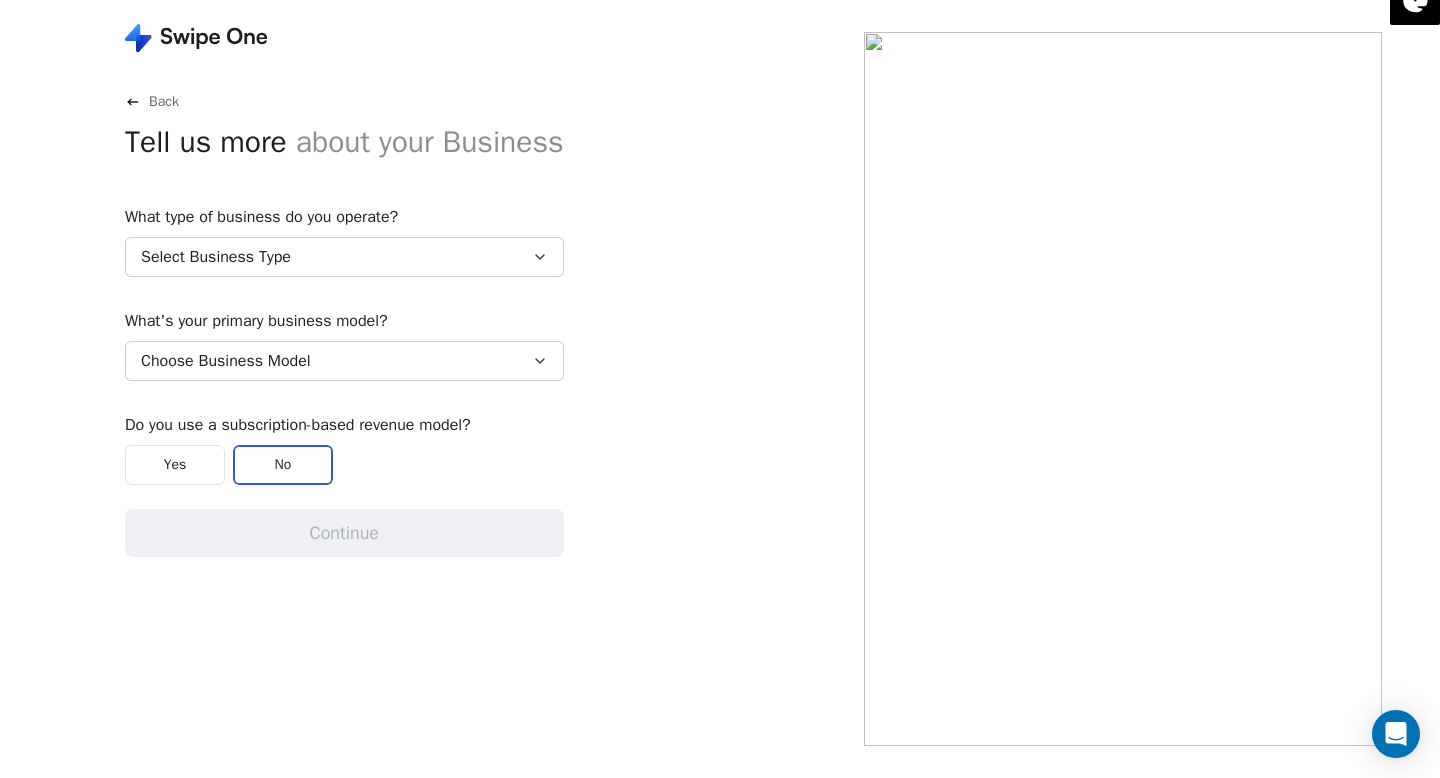 click on "Select Business Type" at bounding box center (344, 257) 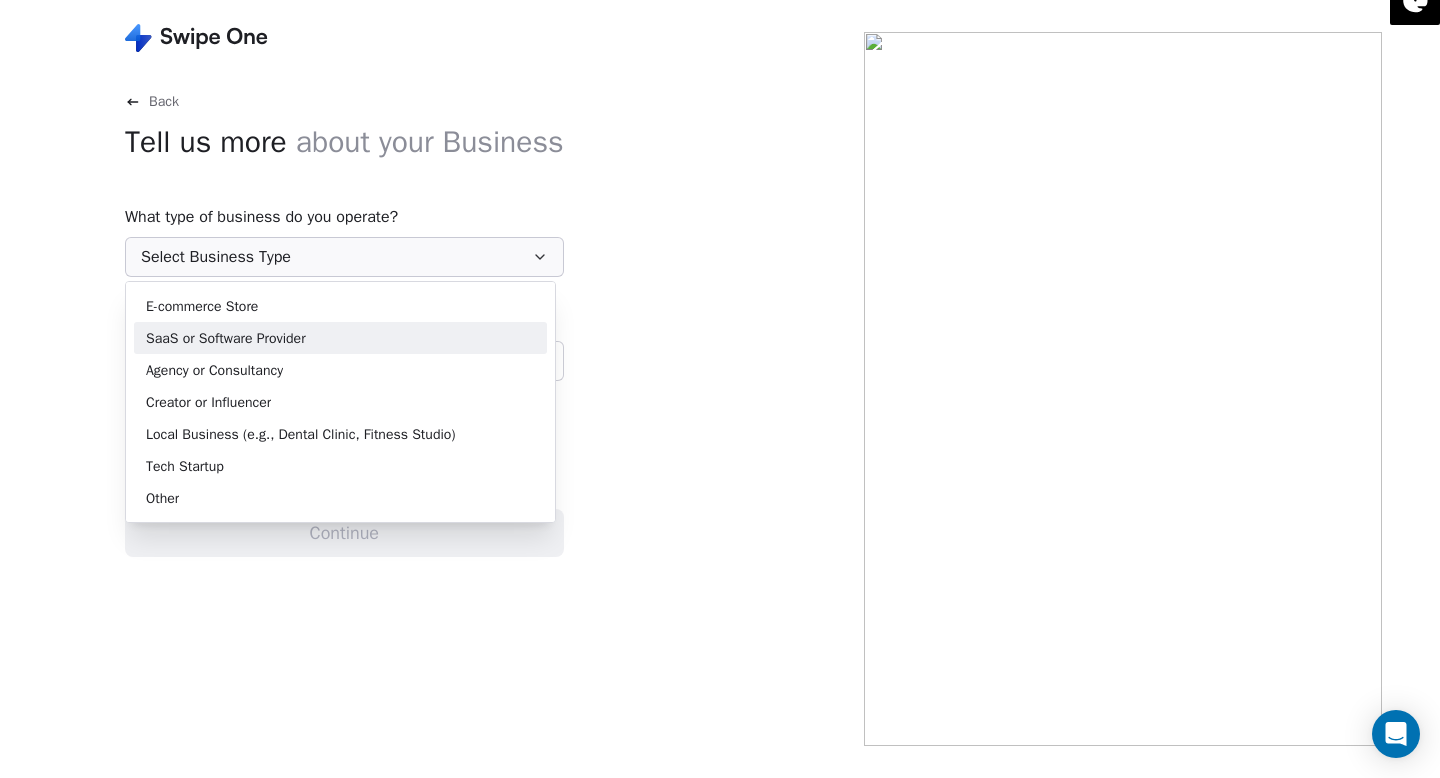 click on "SaaS or Software Provider" at bounding box center (340, 338) 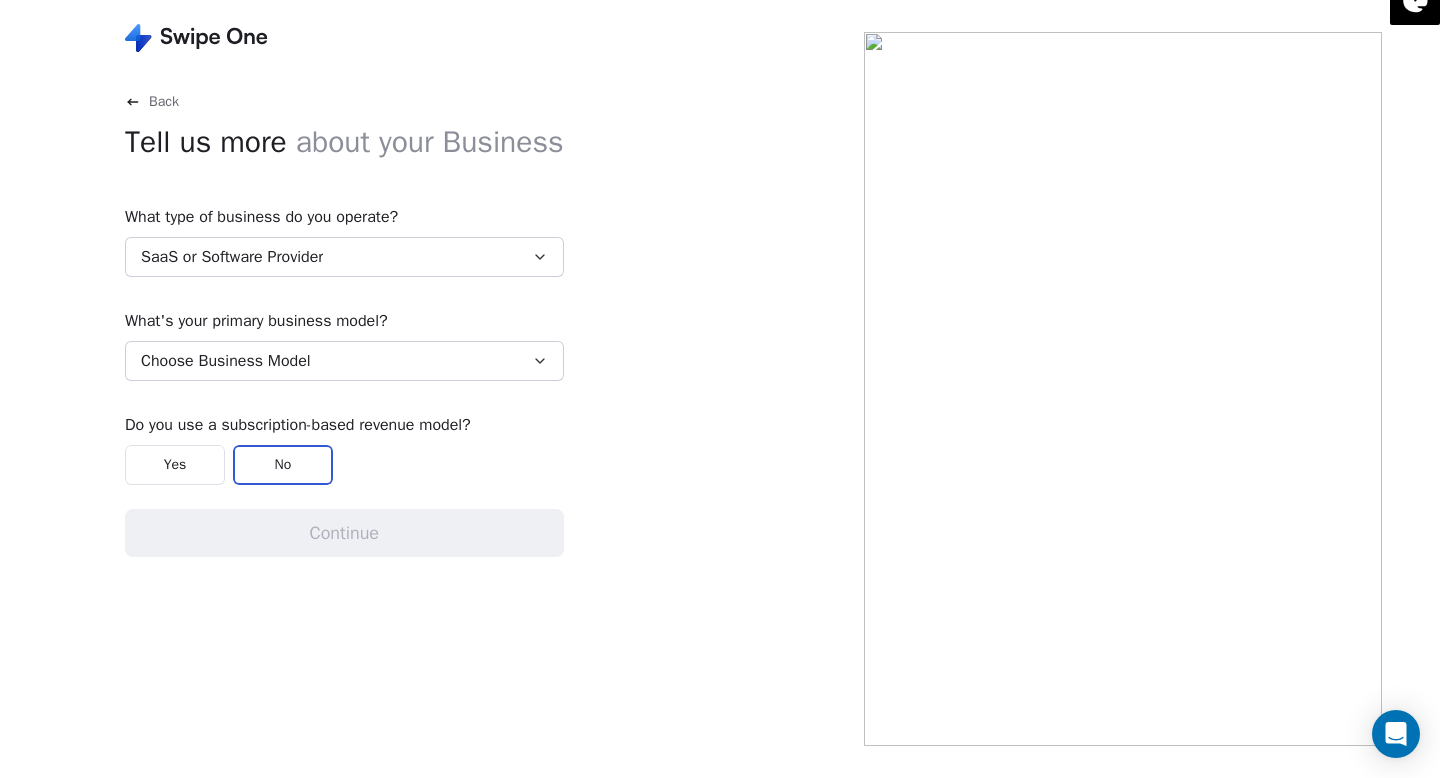 click on "Choose Business Model" at bounding box center (344, 361) 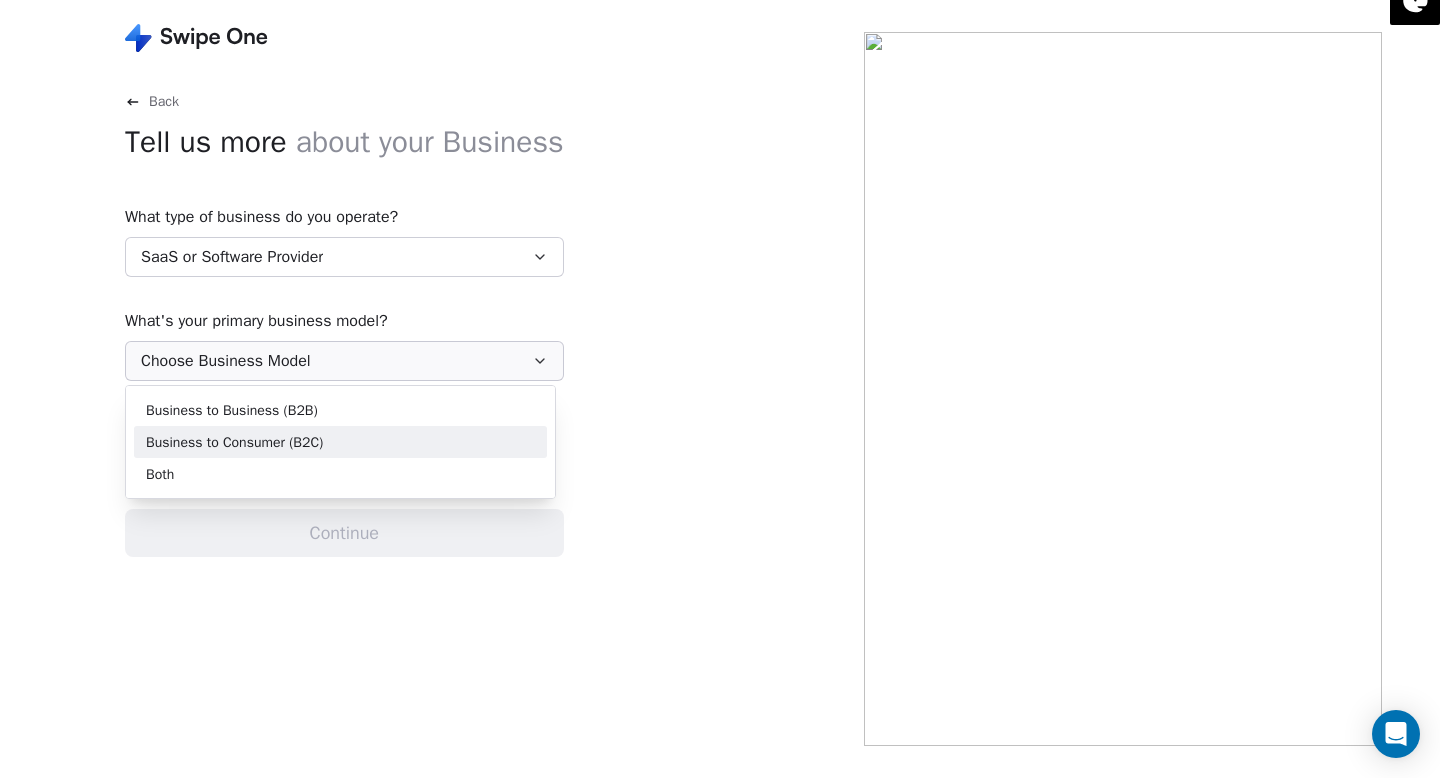 click on "Business to Consumer (B2C)" at bounding box center [340, 442] 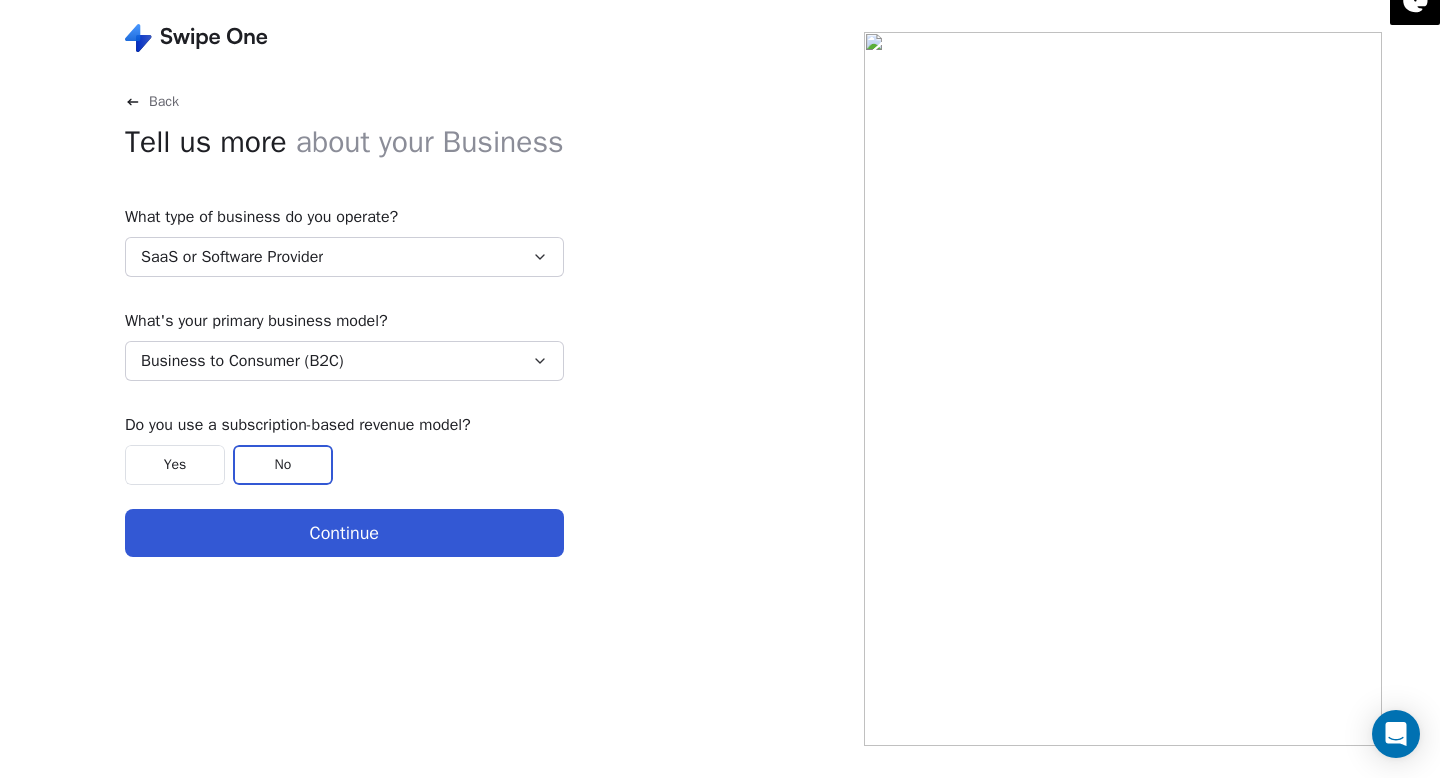 click on "Continue" at bounding box center [344, 533] 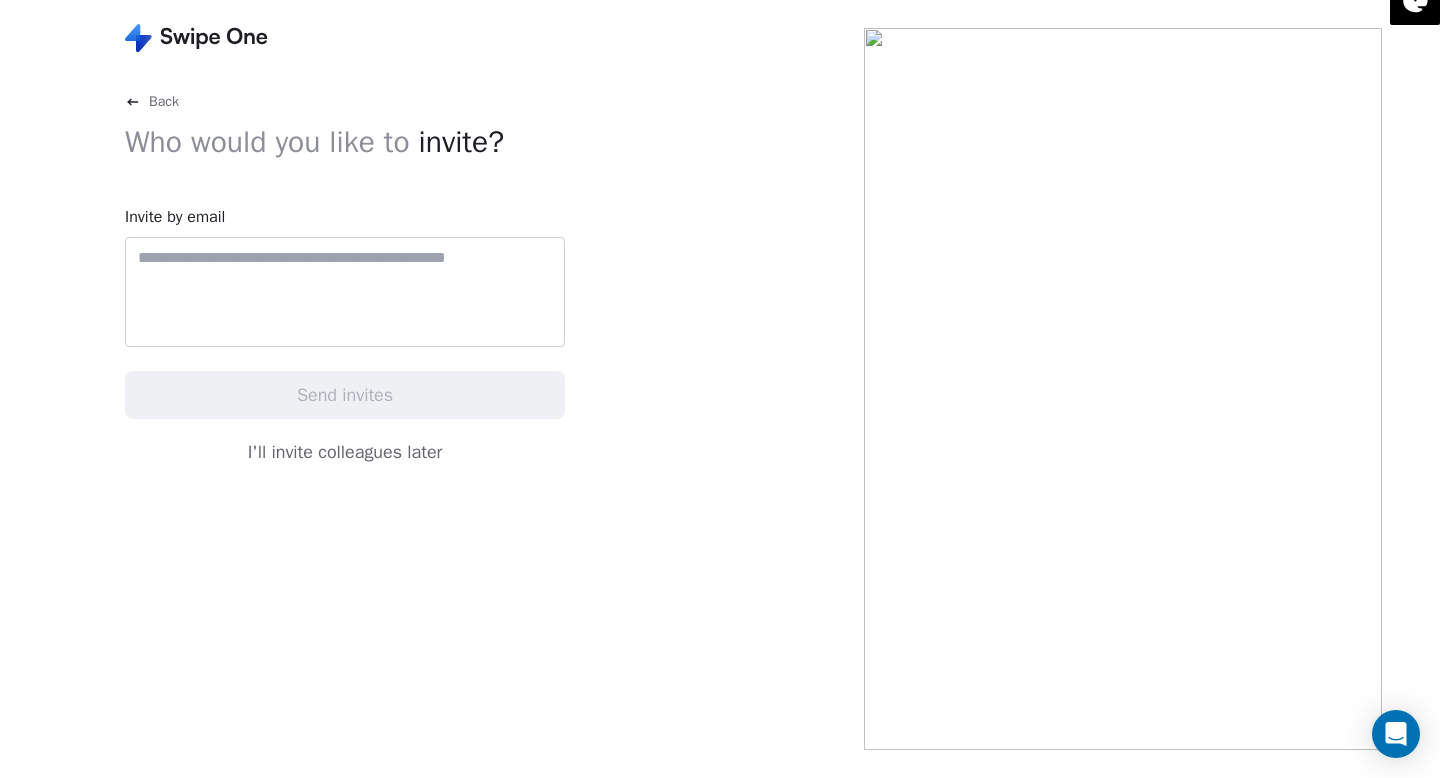 click on "I'll invite colleagues later" at bounding box center [345, 452] 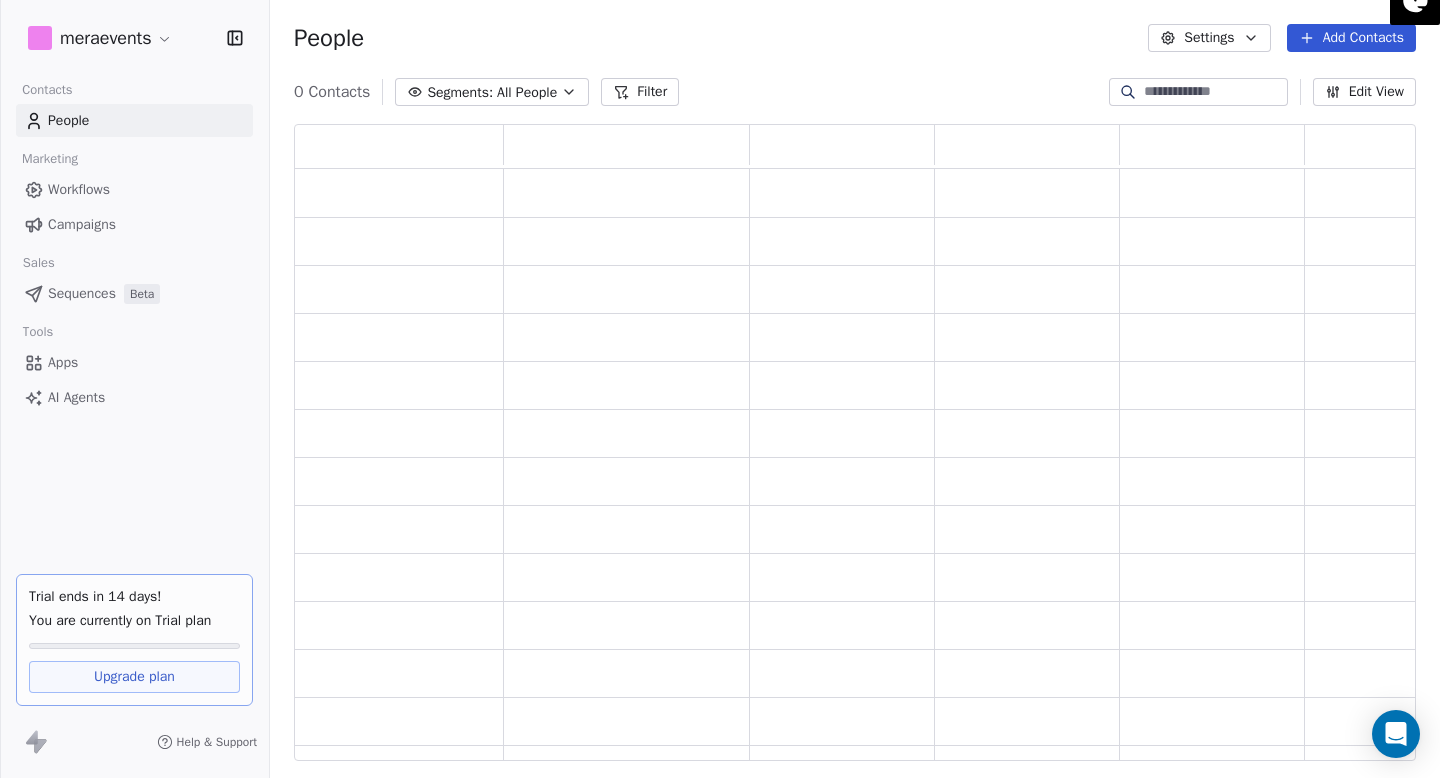 scroll, scrollTop: 1, scrollLeft: 1, axis: both 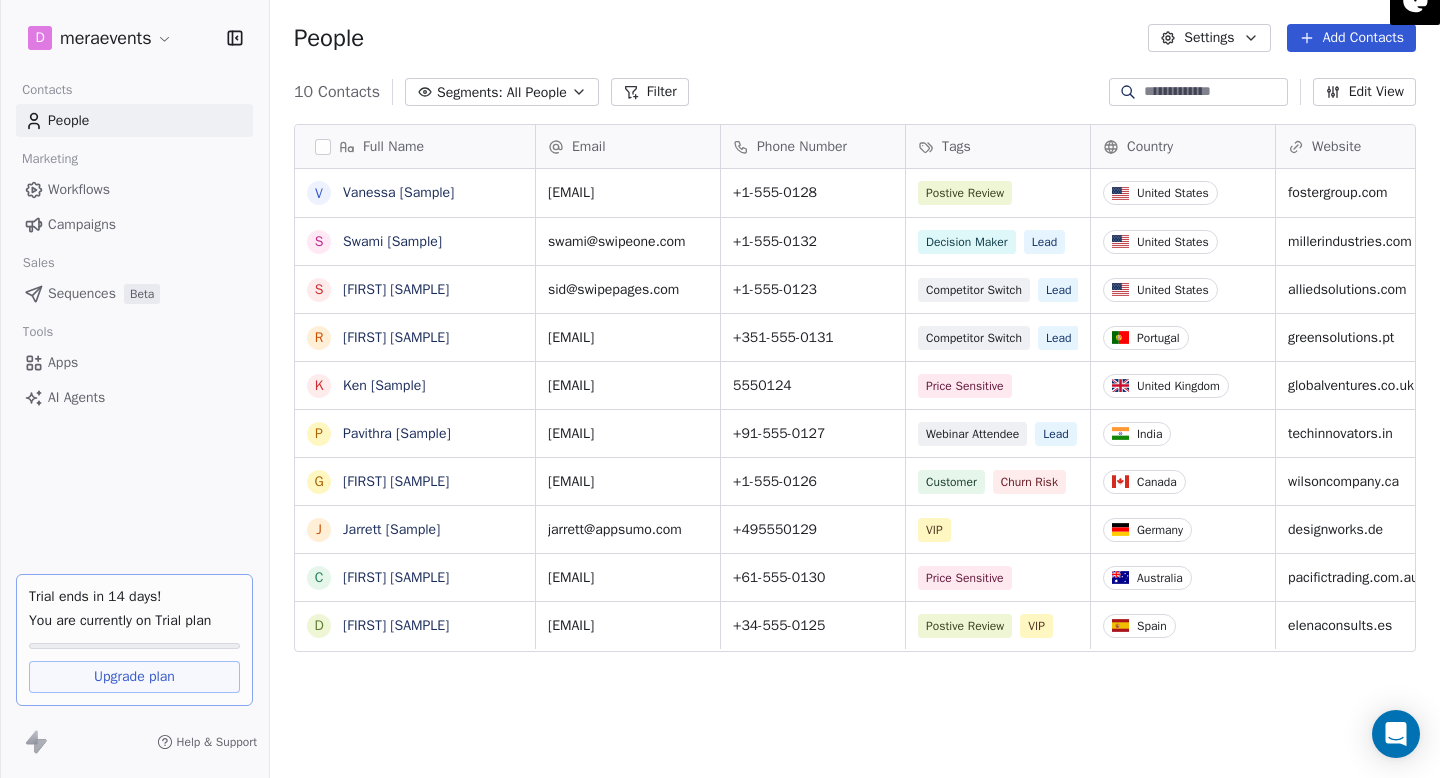 click on "Settings" at bounding box center (1209, 38) 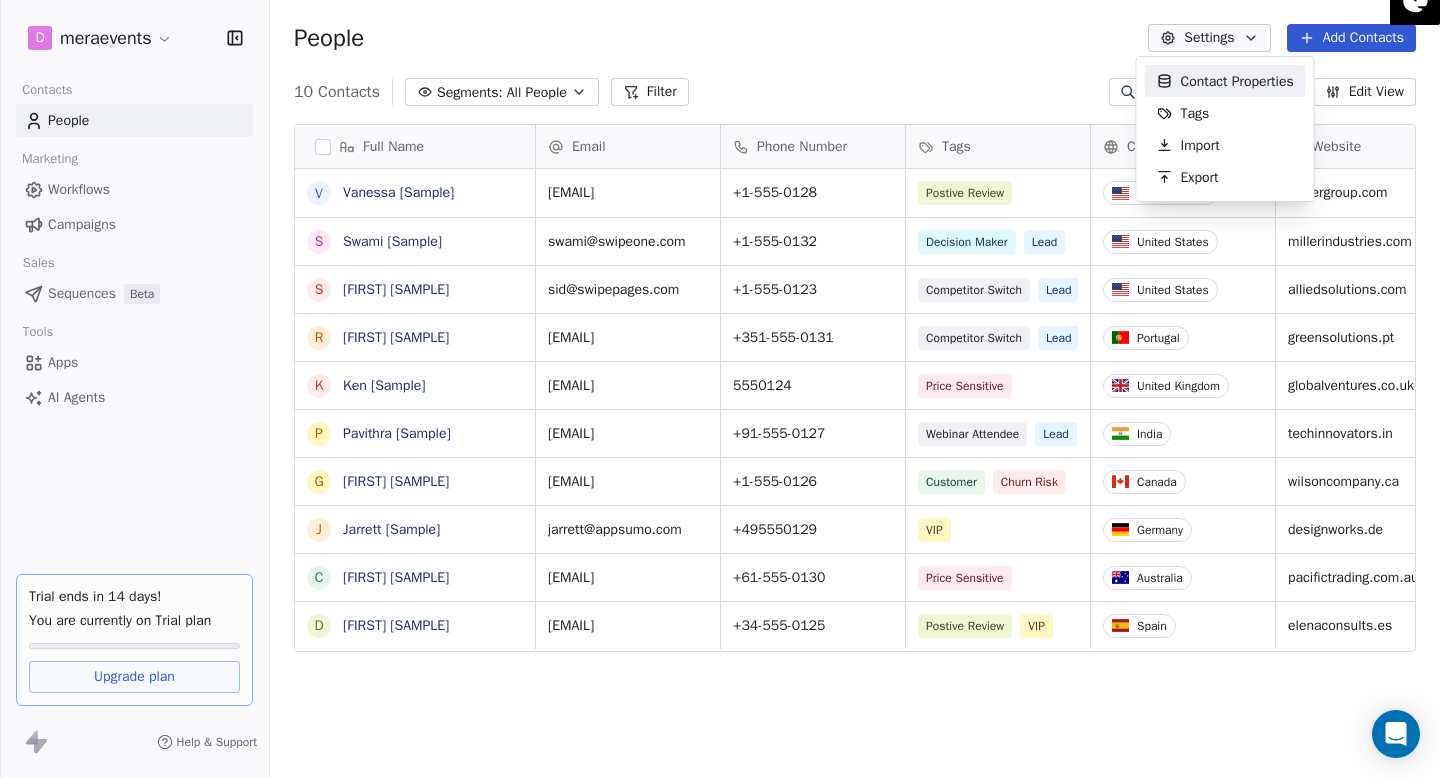 click on "Contact Properties" at bounding box center (1237, 81) 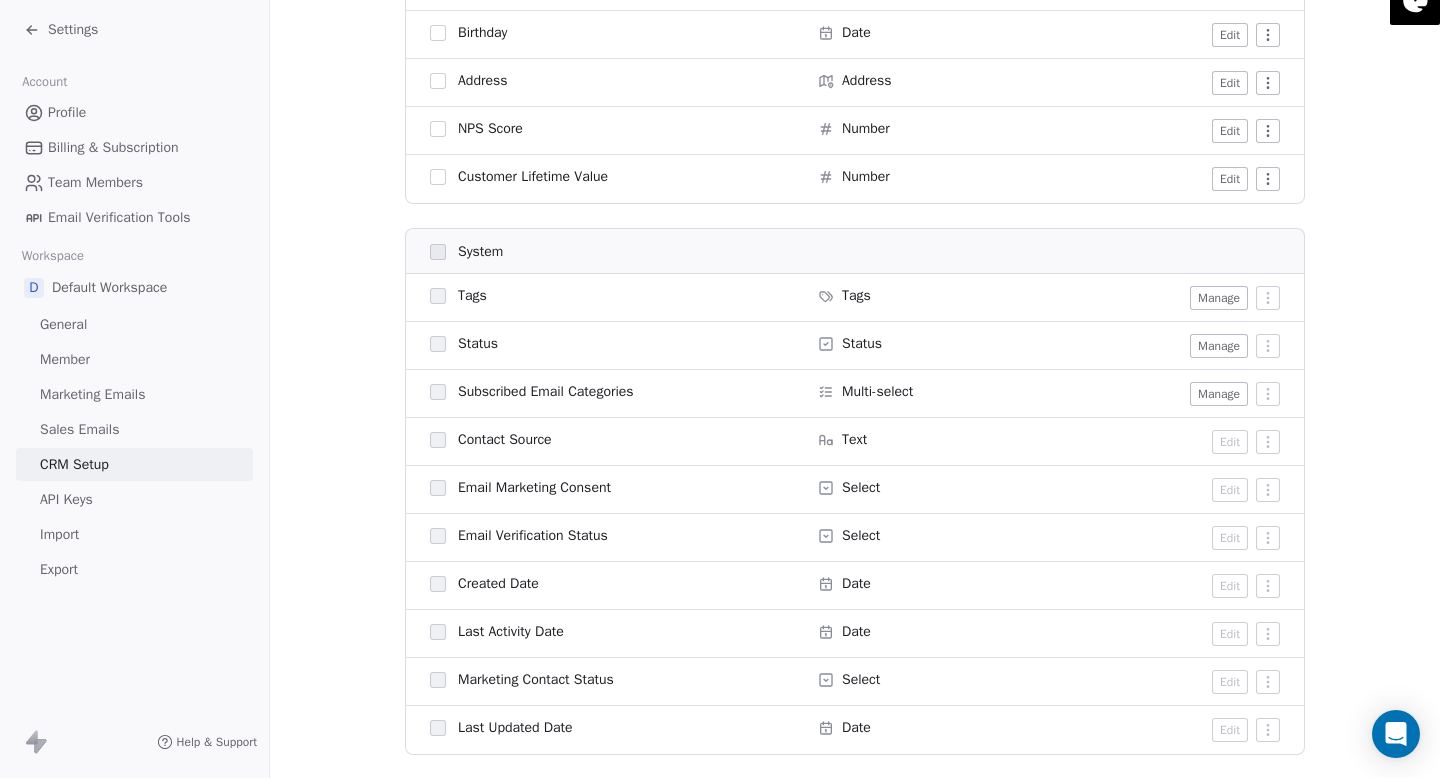 scroll, scrollTop: 0, scrollLeft: 0, axis: both 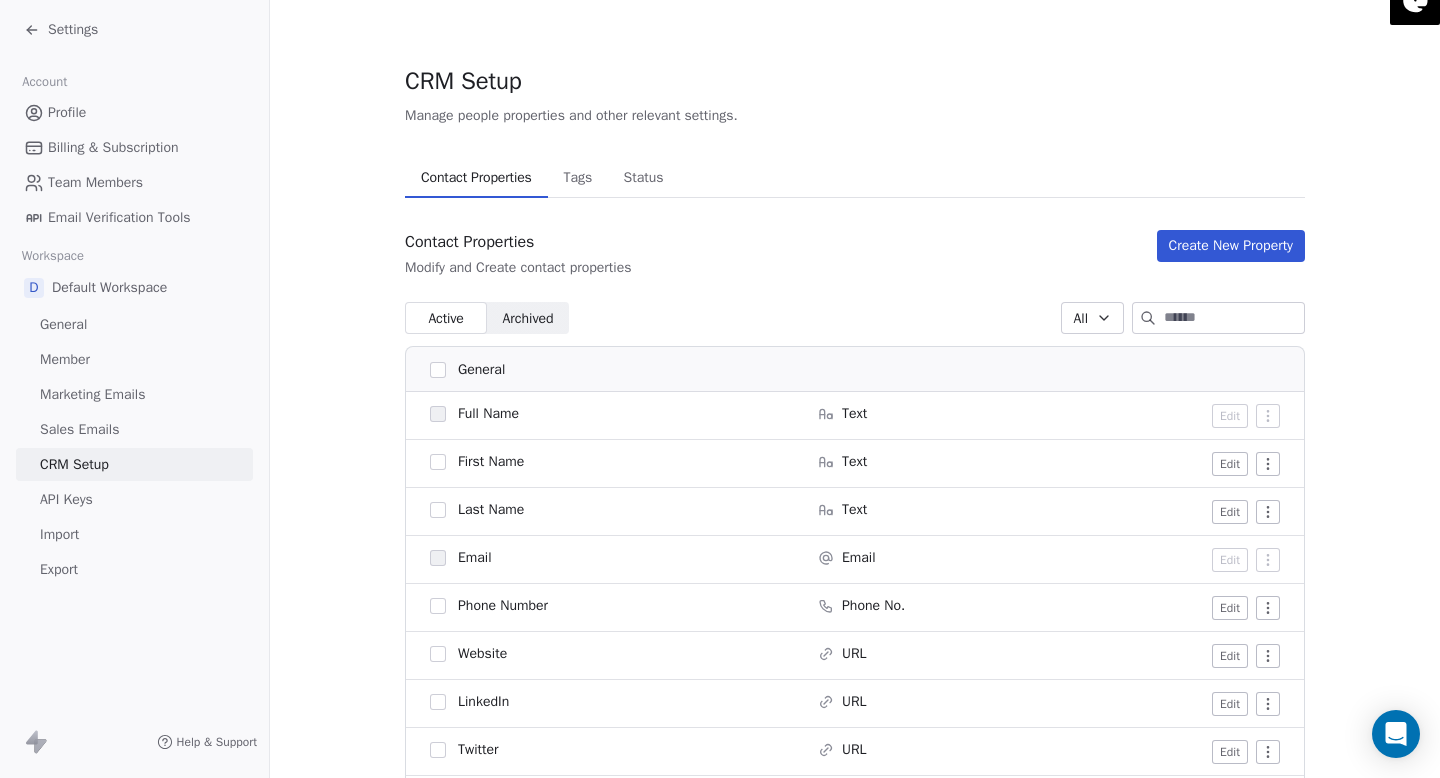 click on "Tags" at bounding box center [577, 178] 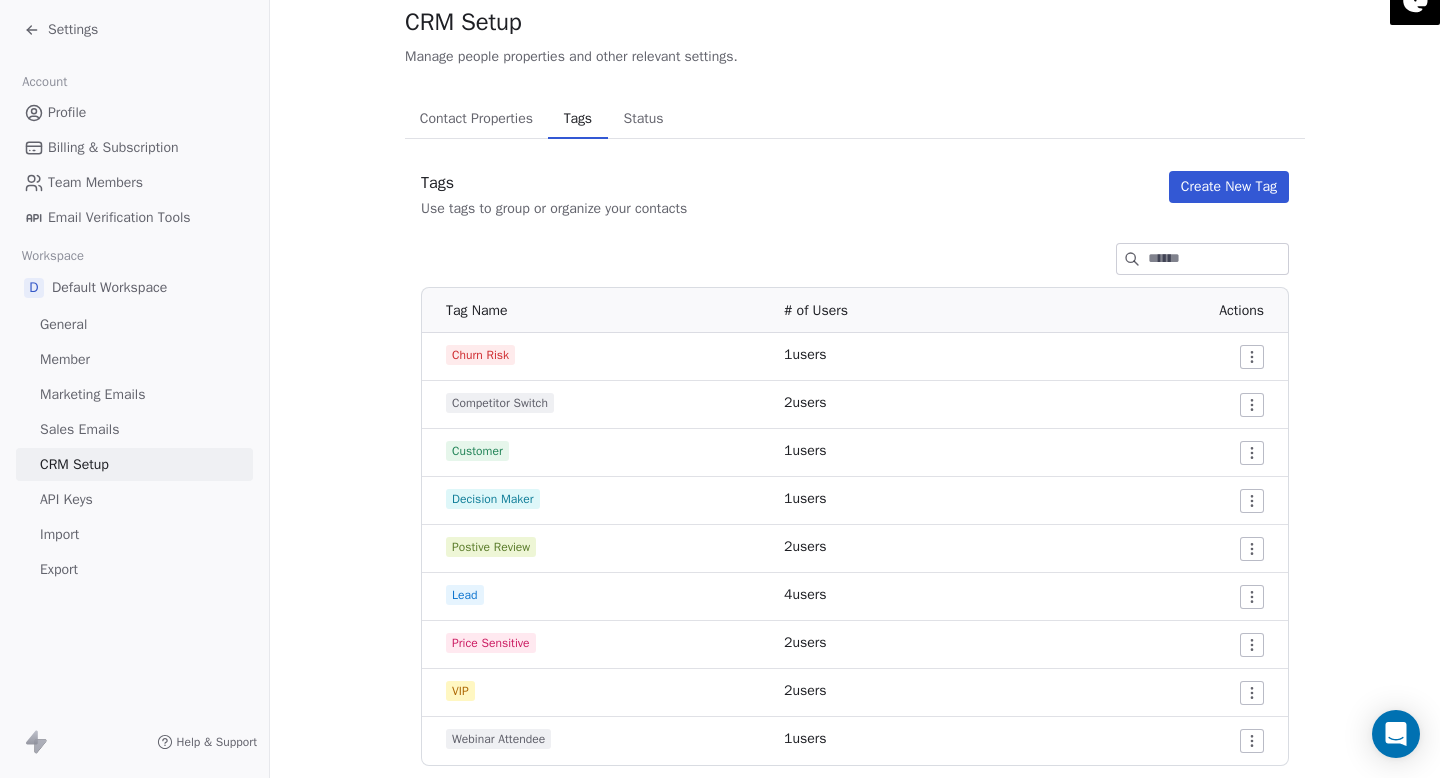 scroll, scrollTop: 54, scrollLeft: 0, axis: vertical 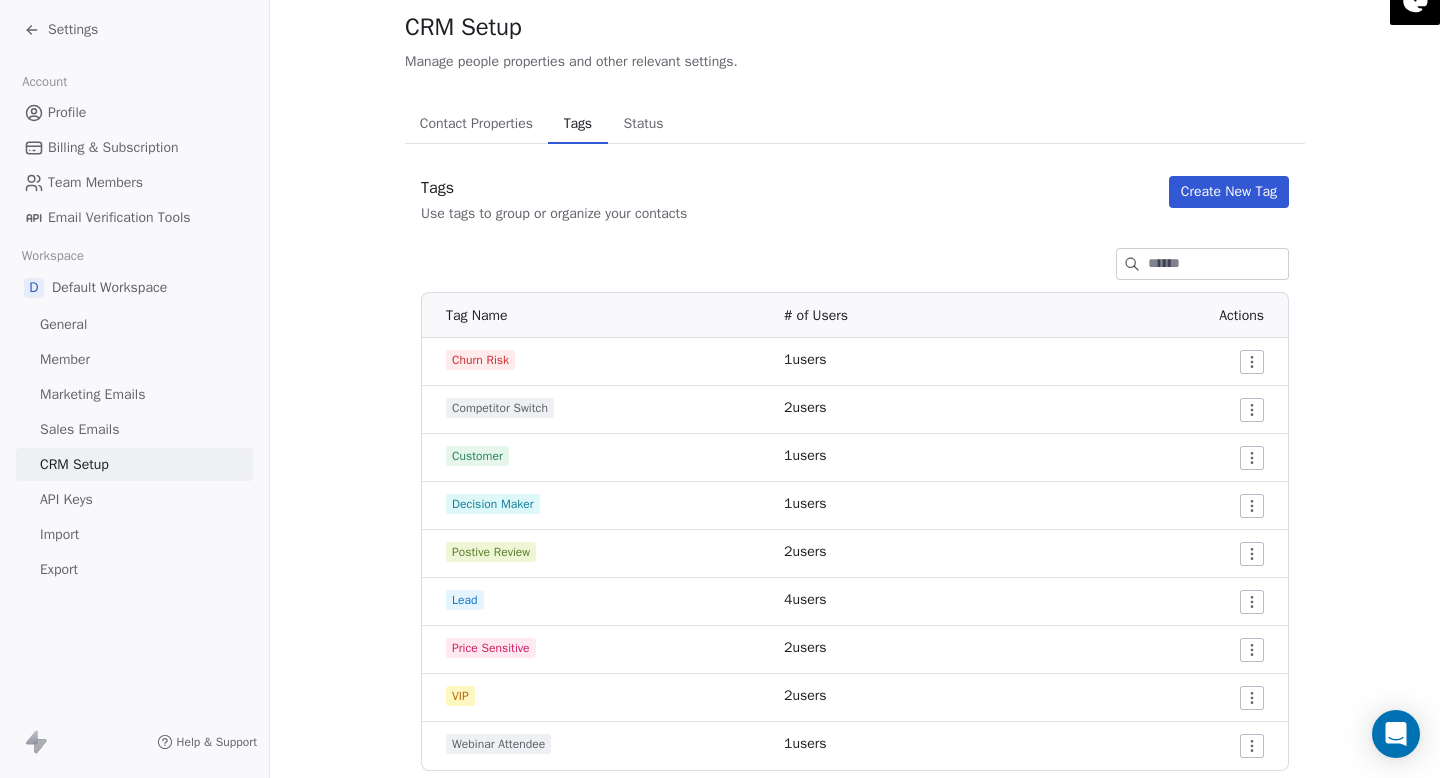 type 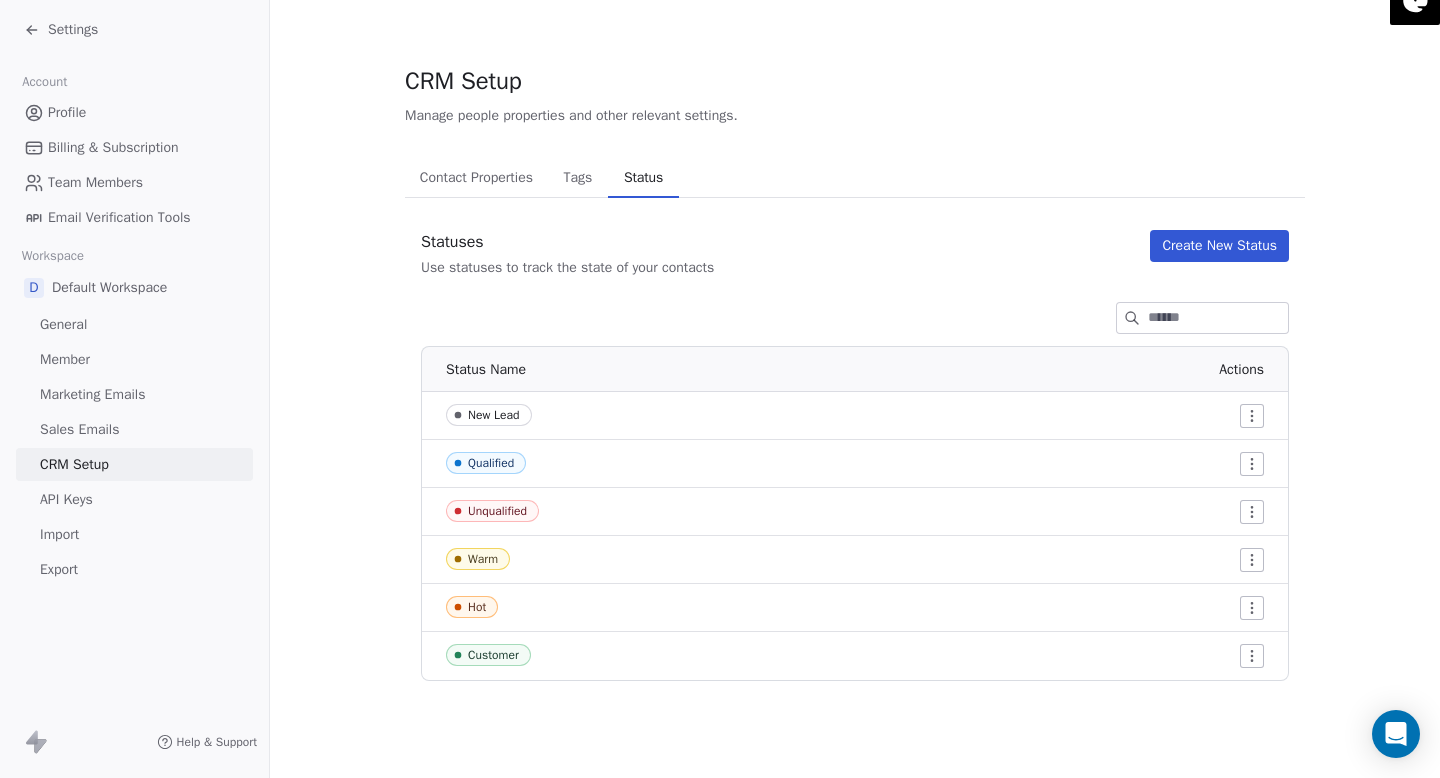 scroll, scrollTop: 0, scrollLeft: 0, axis: both 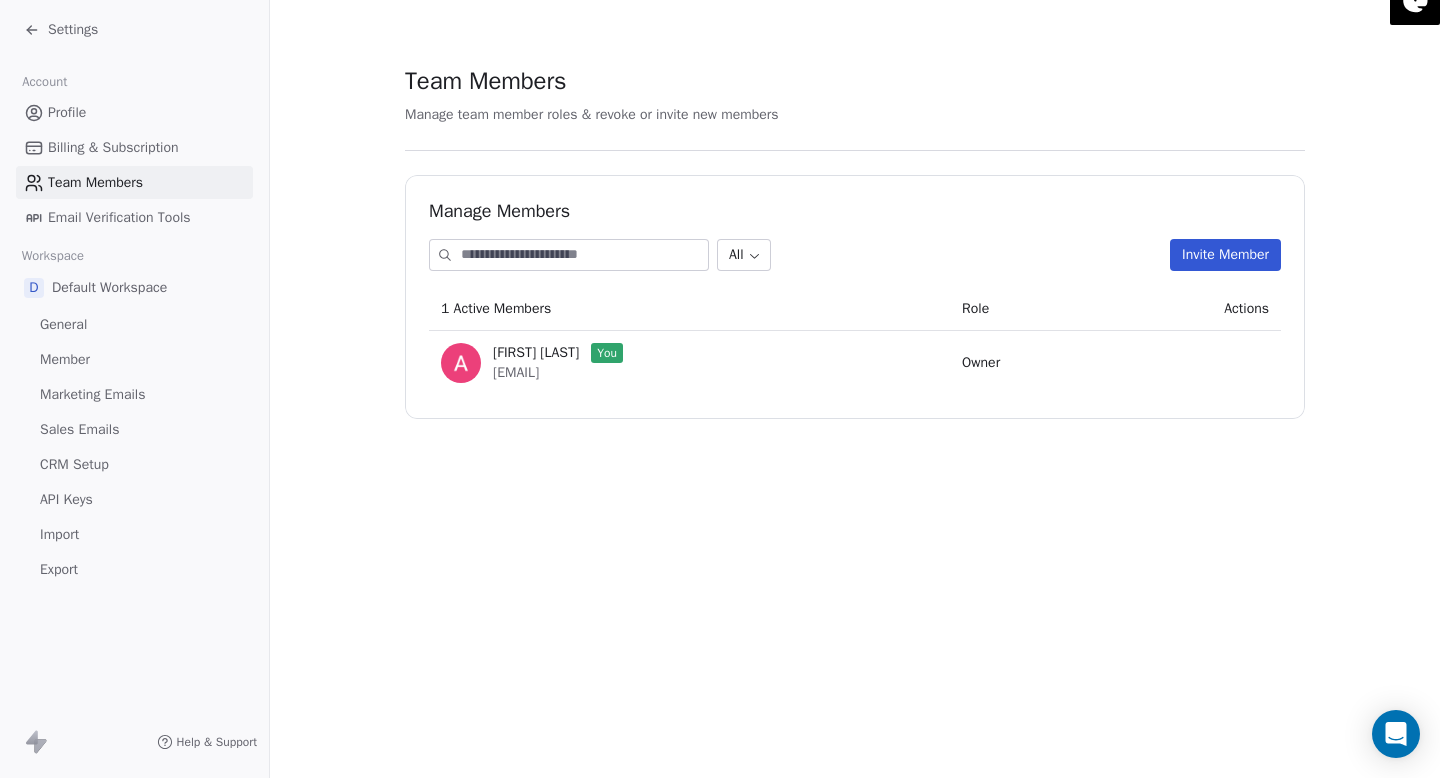 click on "Settings" at bounding box center [73, 30] 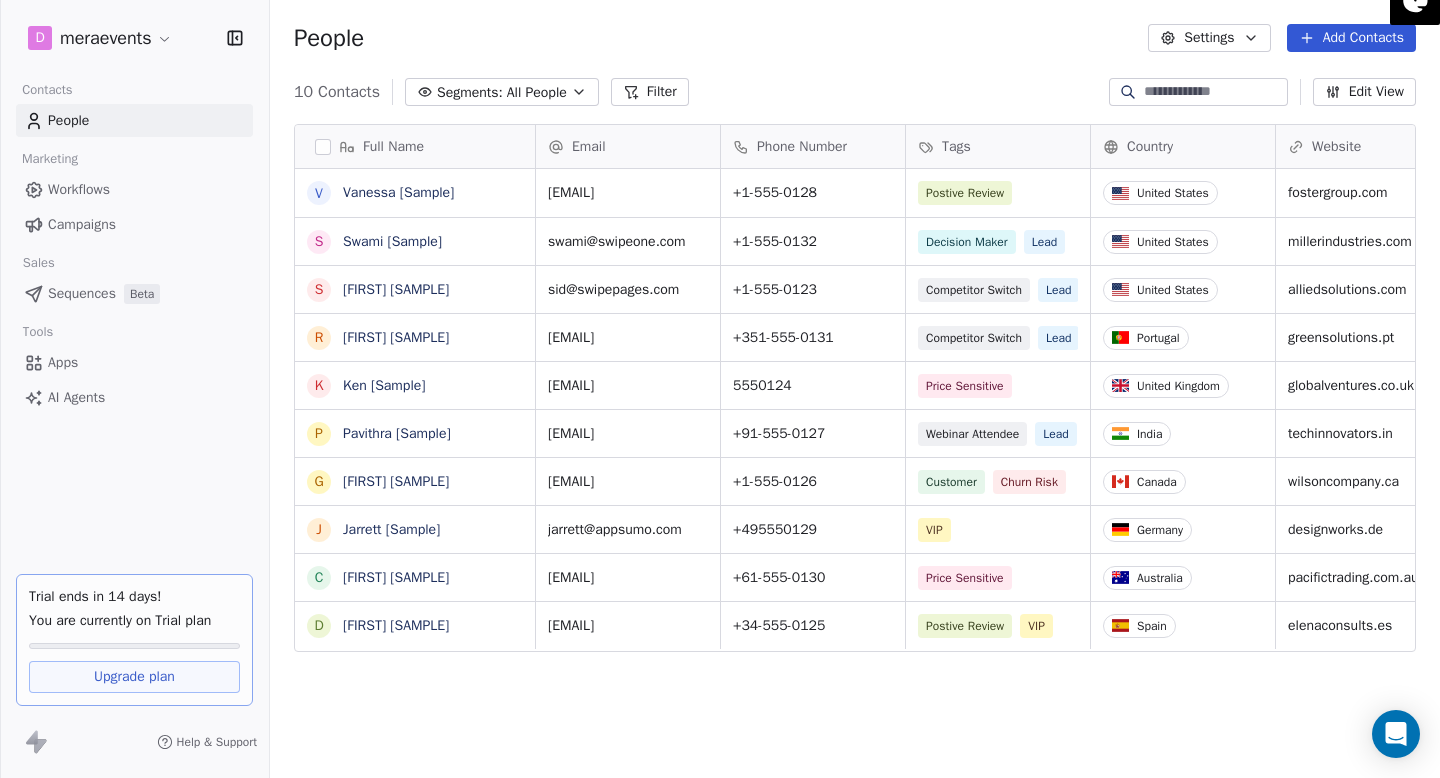 scroll, scrollTop: 1, scrollLeft: 1, axis: both 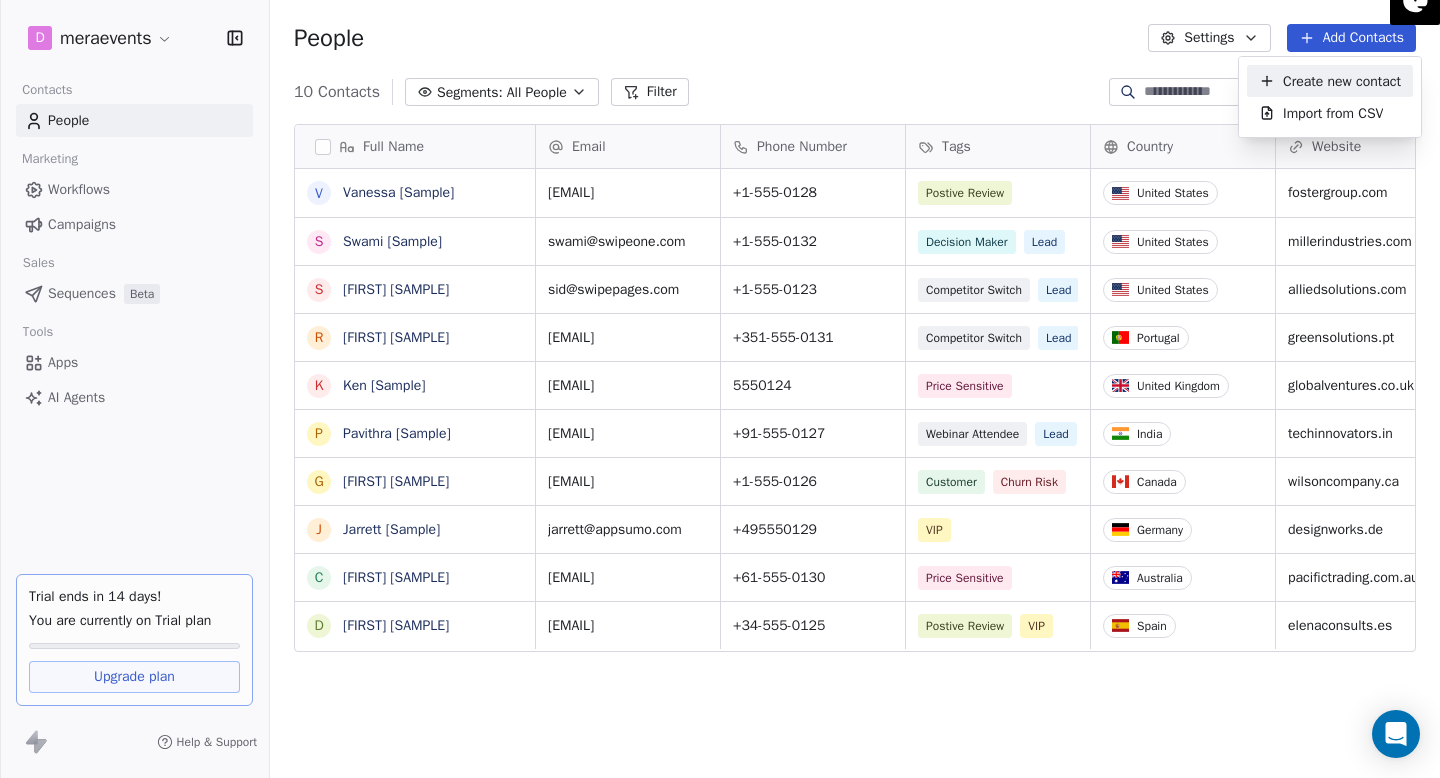 click on "meraevents Contacts People Marketing Workflows Campaigns Sales Sequences Beta Tools Apps AI Agents Trial ends in 14 days! You are currently on Trial plan Upgrade plan Help & Support People Settings Add Contacts 10 Contacts Segments: All People Filter Edit View Tag Add to Sequence Export Full Name V Vanessa [SAMPLE] S Swami [SAMPLE] S Sid [SAMPLE] R Ram [SAMPLE] K Ken [SAMPLE] P Pavithra [SAMPLE] G Ganesan [SAMPLE] J Jarrett [SAMPLE] C Caitlin [SAMPLE] D Dusty [SAMPLE] Email Phone Number Tags Country Website Status Contact Source NPS Score vanessa@appsumo.com +1-555-0128 Postive Review United States fostergroup.com closed_won Referral 9 swami@swipeone.com +1-555-0132 Decision Maker Lead United States millerindustries.com New Lead Social Media 9 sid@swipepages.com +1-555-0123 Competitor Switch Lead United States alliedsolutions.com qualifying Website Form ram@swipeone.com +351-555-0131 Competitor Switch Lead Portugal greensolutions.pt closed_won Facebook Ad 10 ken@swipepages.com 5550124 Price Sensitive 5" at bounding box center (720, 389) 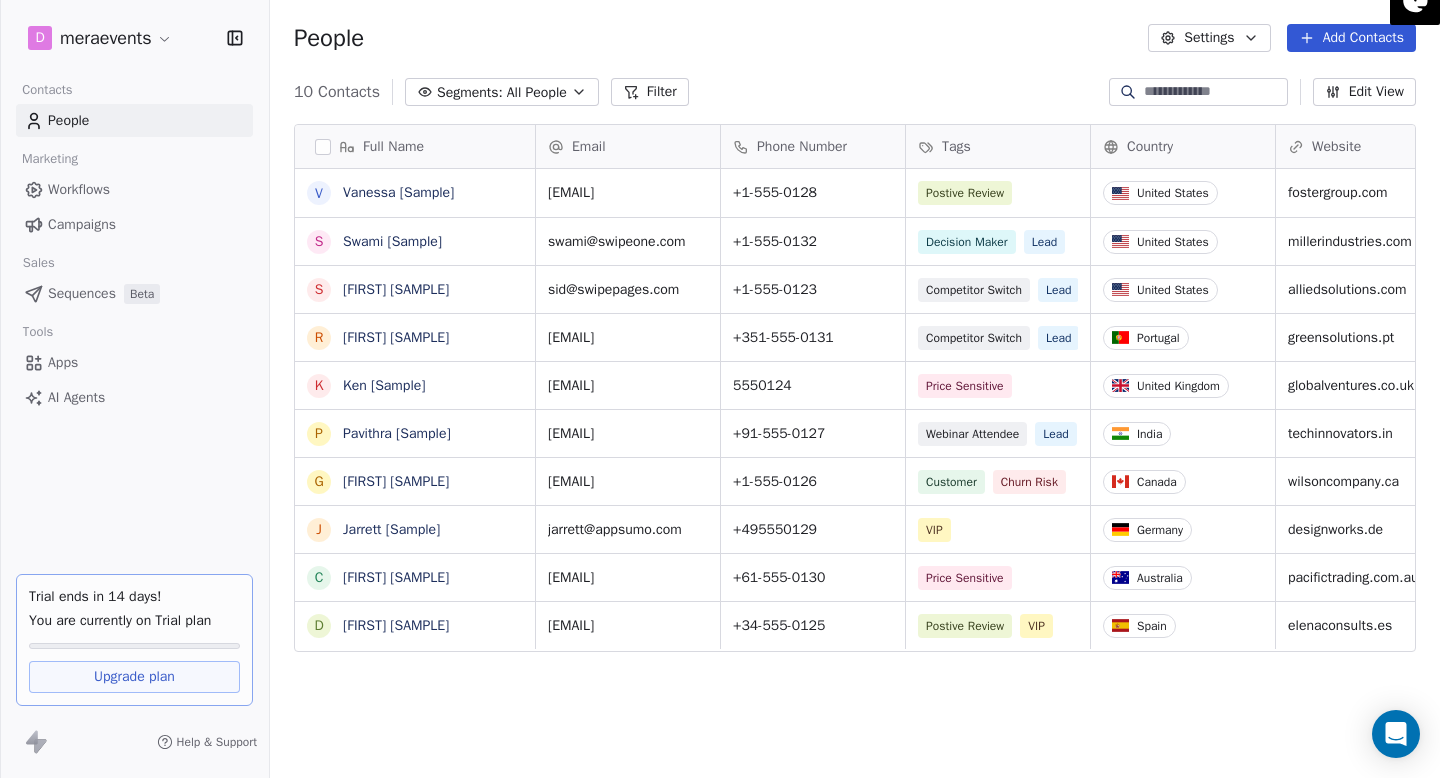click on "Settings" at bounding box center (1209, 38) 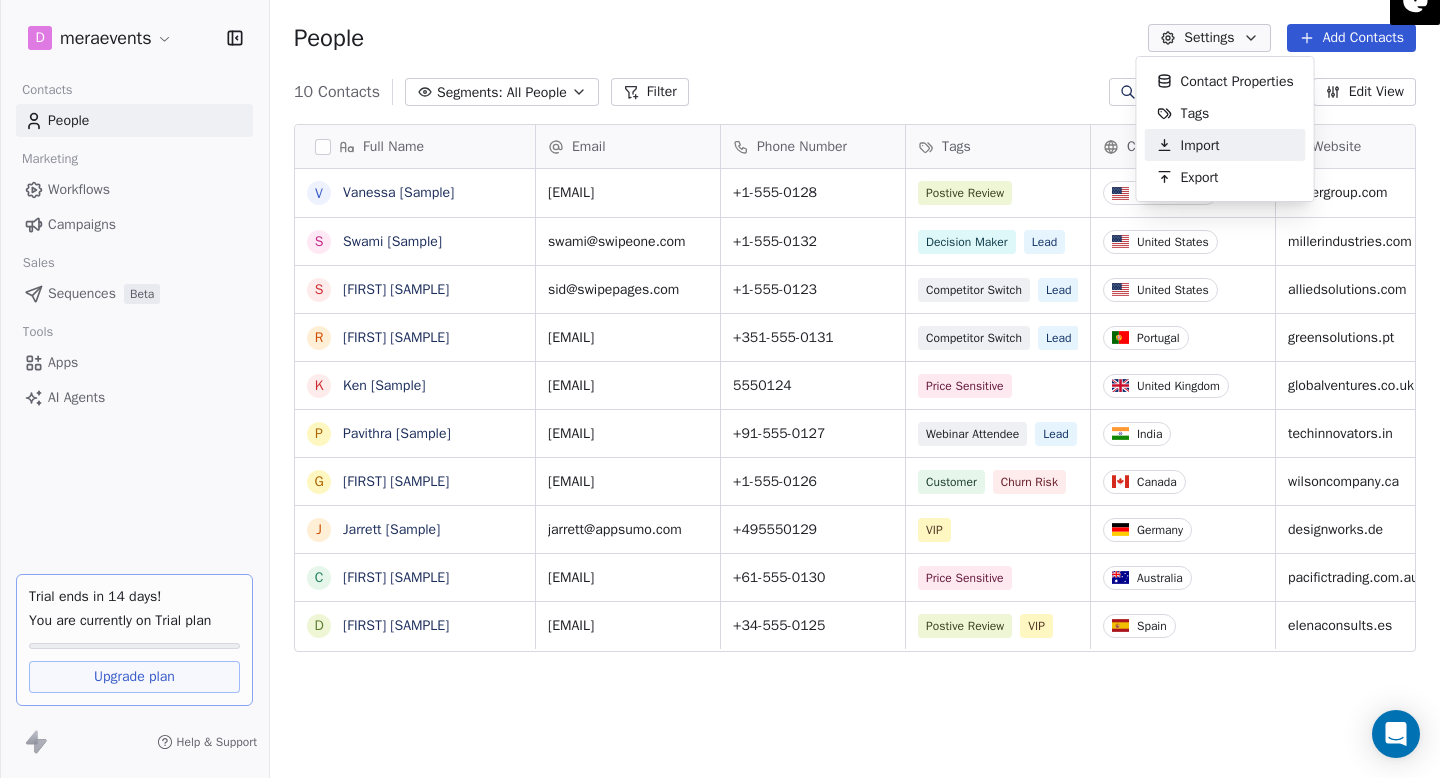 click on "Import" at bounding box center (1200, 145) 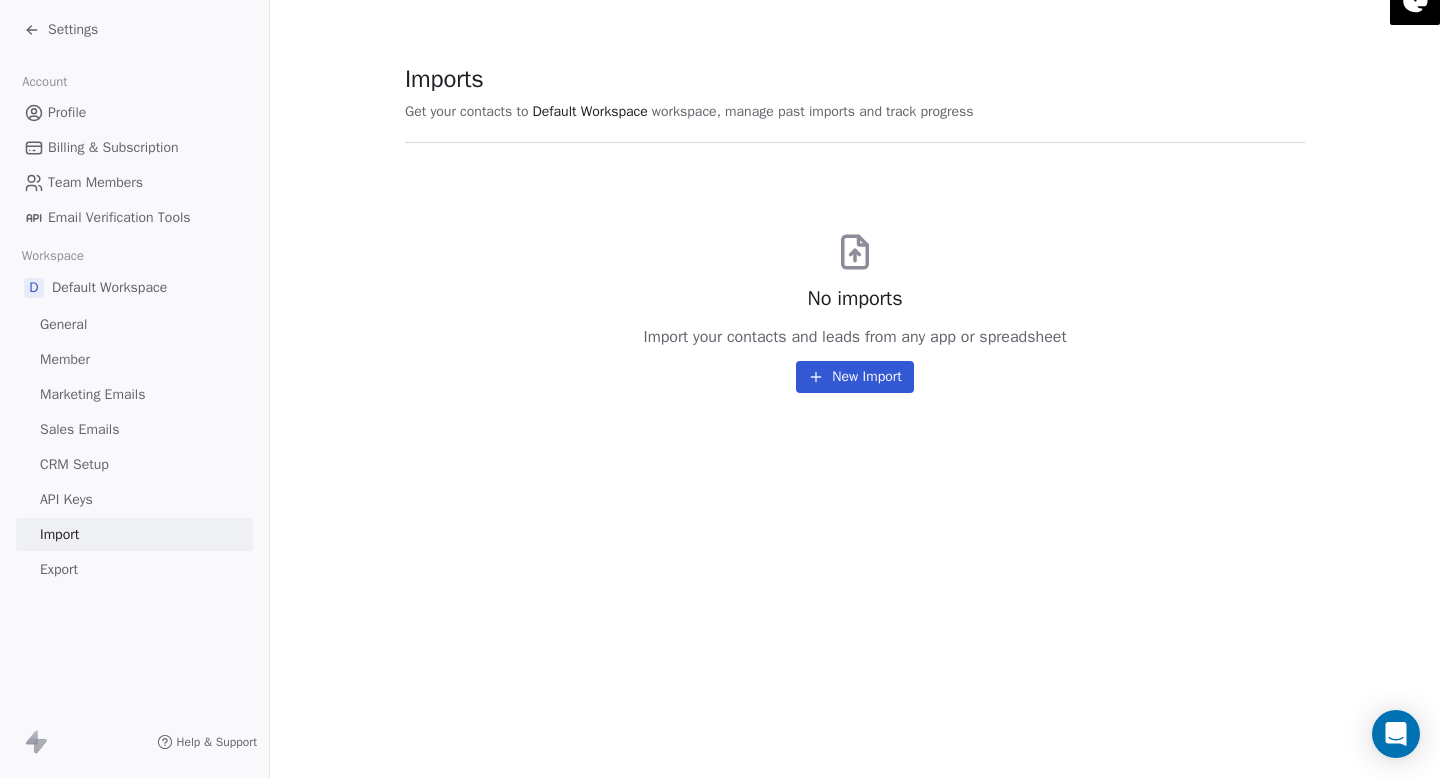 click on "Export" at bounding box center [134, 569] 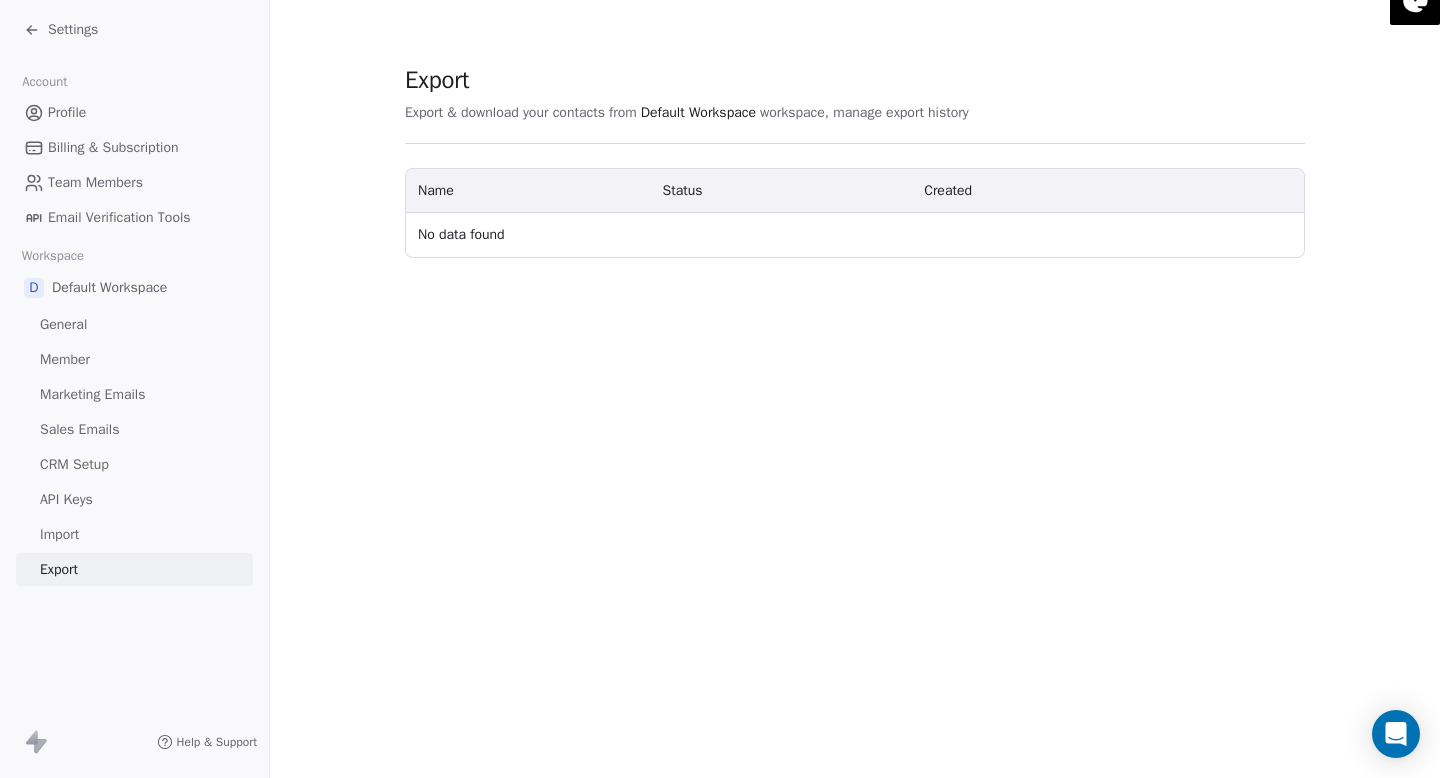 click on "No data found" at bounding box center [461, 234] 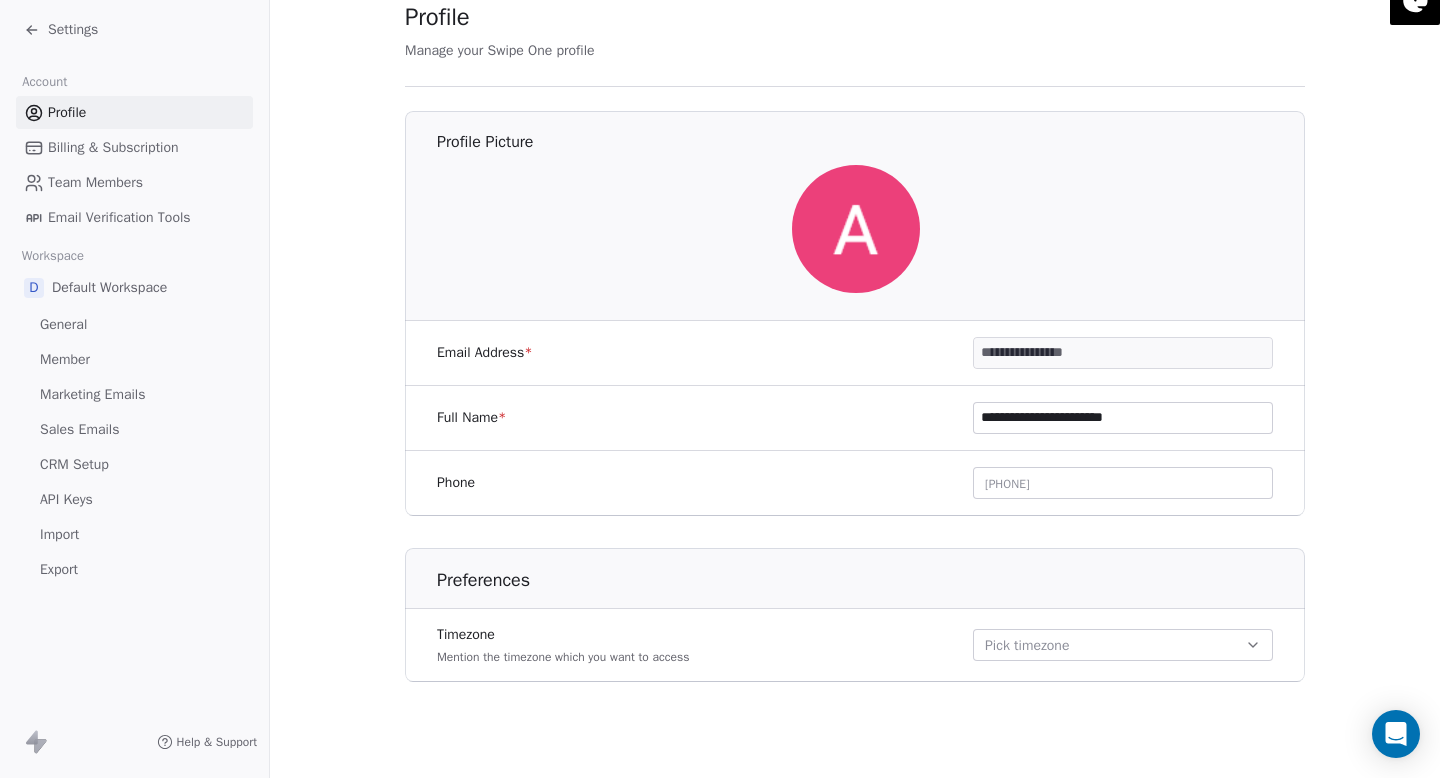 scroll, scrollTop: 0, scrollLeft: 0, axis: both 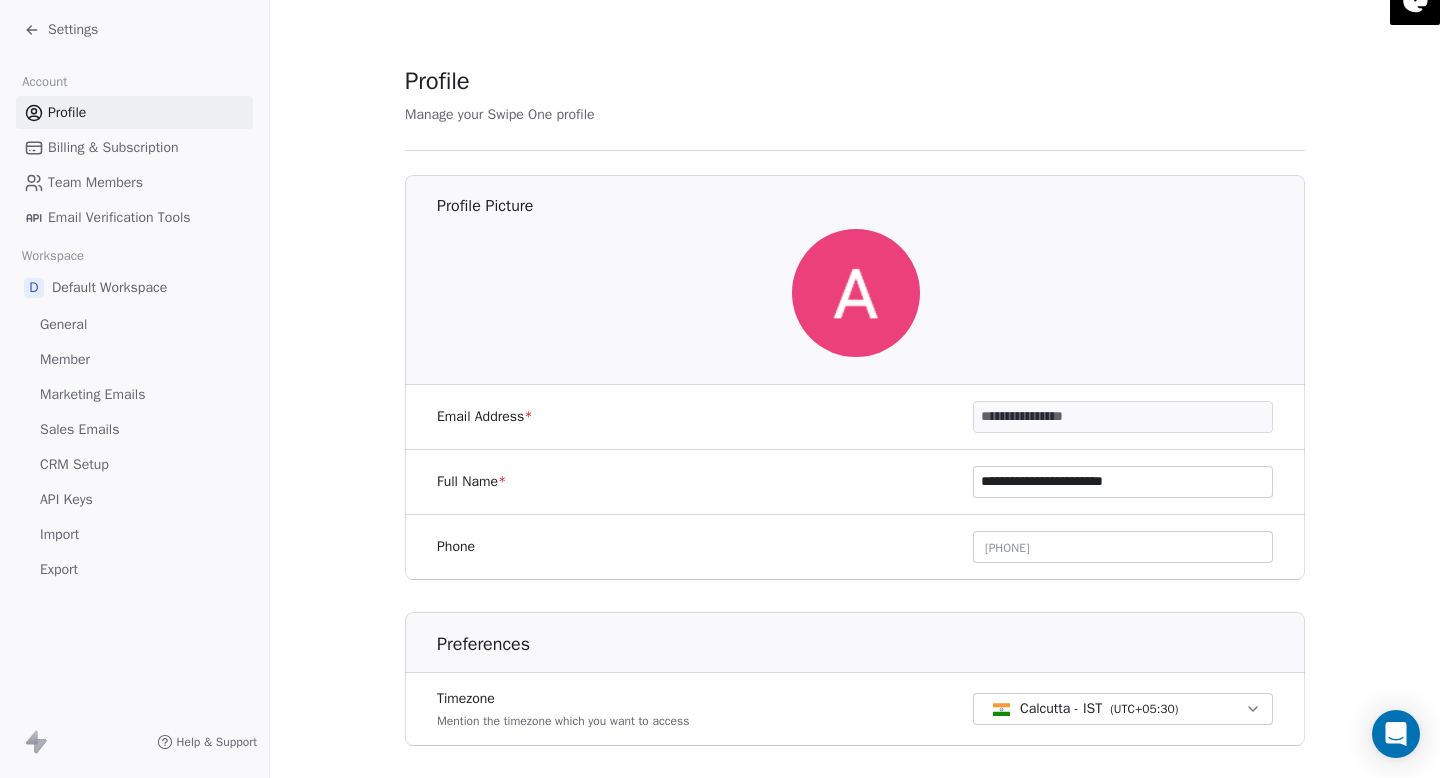 click on "Settings" at bounding box center (73, 30) 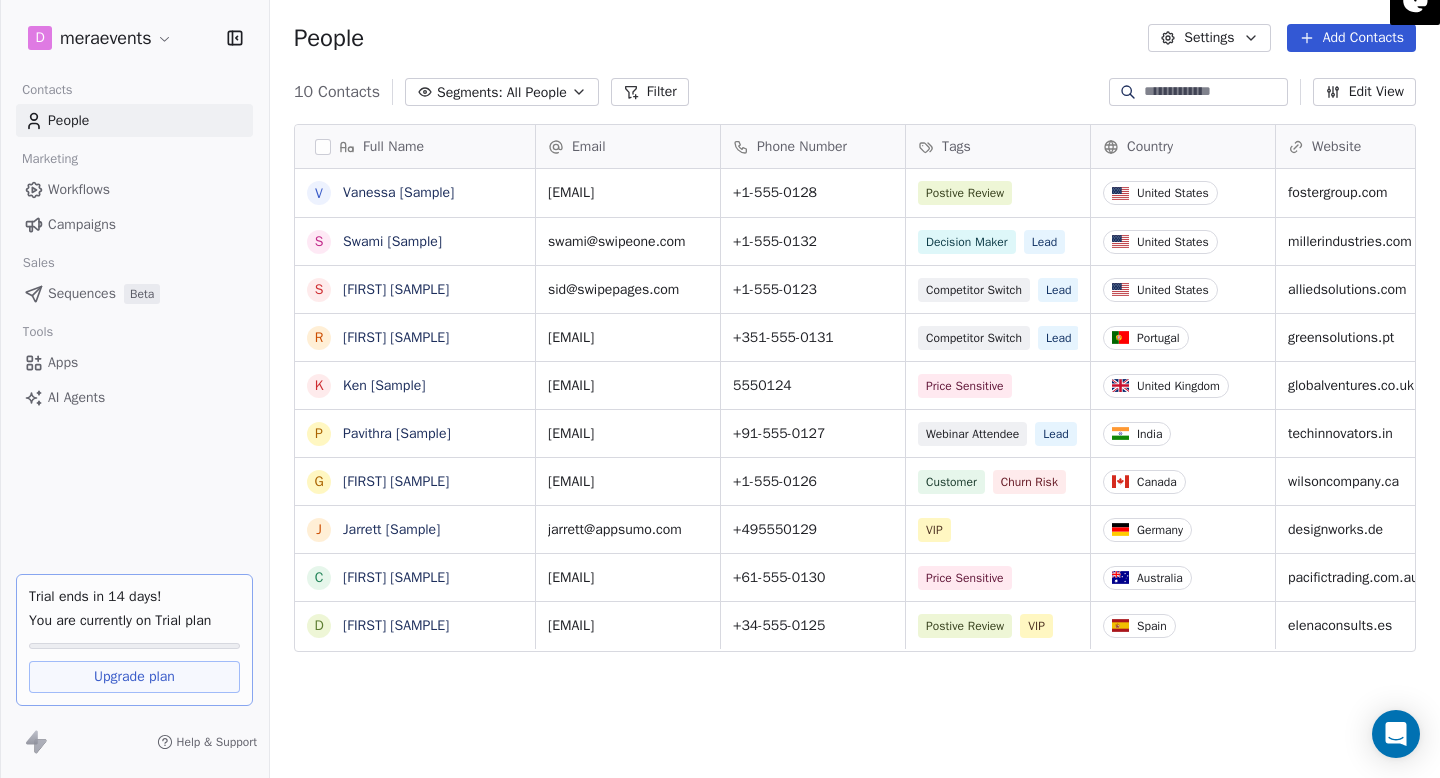 scroll, scrollTop: 1, scrollLeft: 1, axis: both 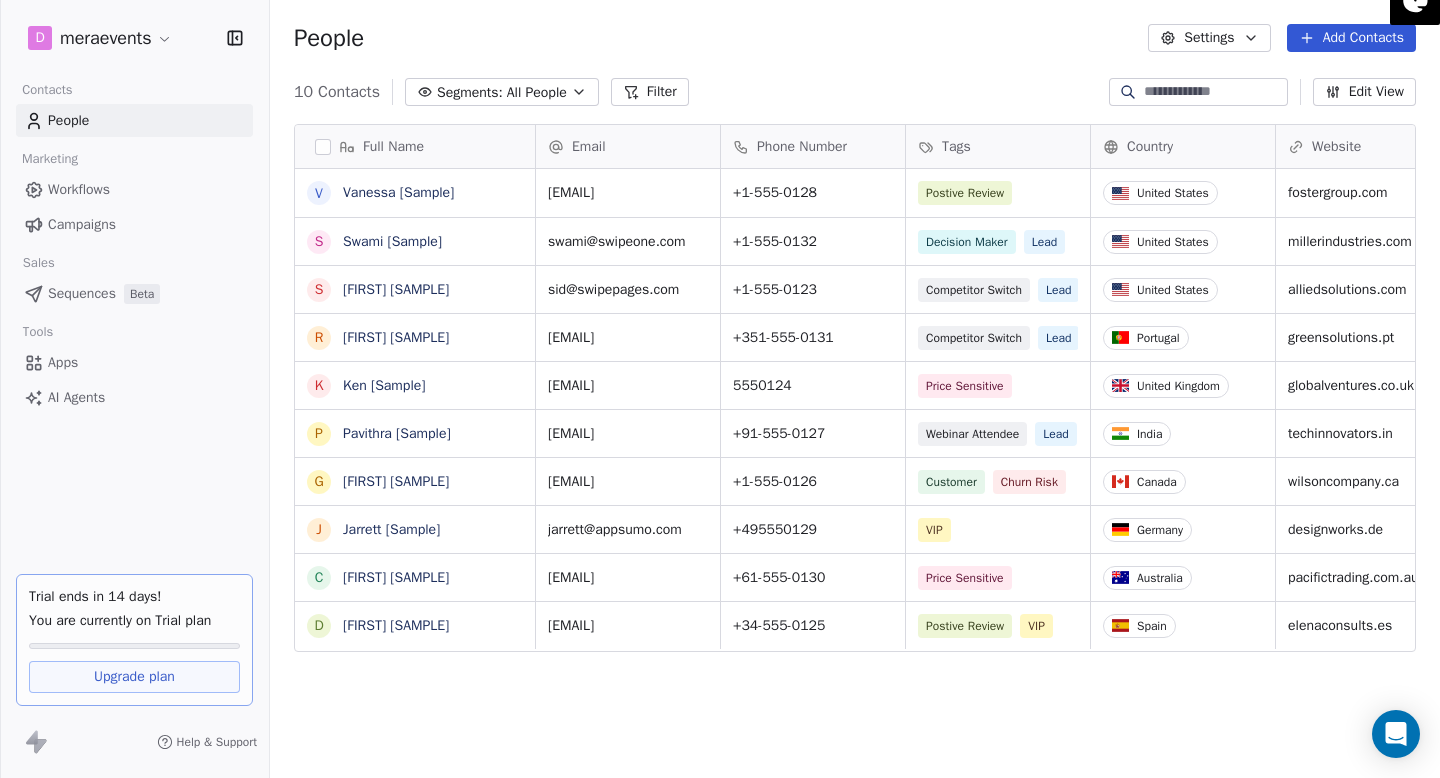 click on "Settings" at bounding box center (1209, 38) 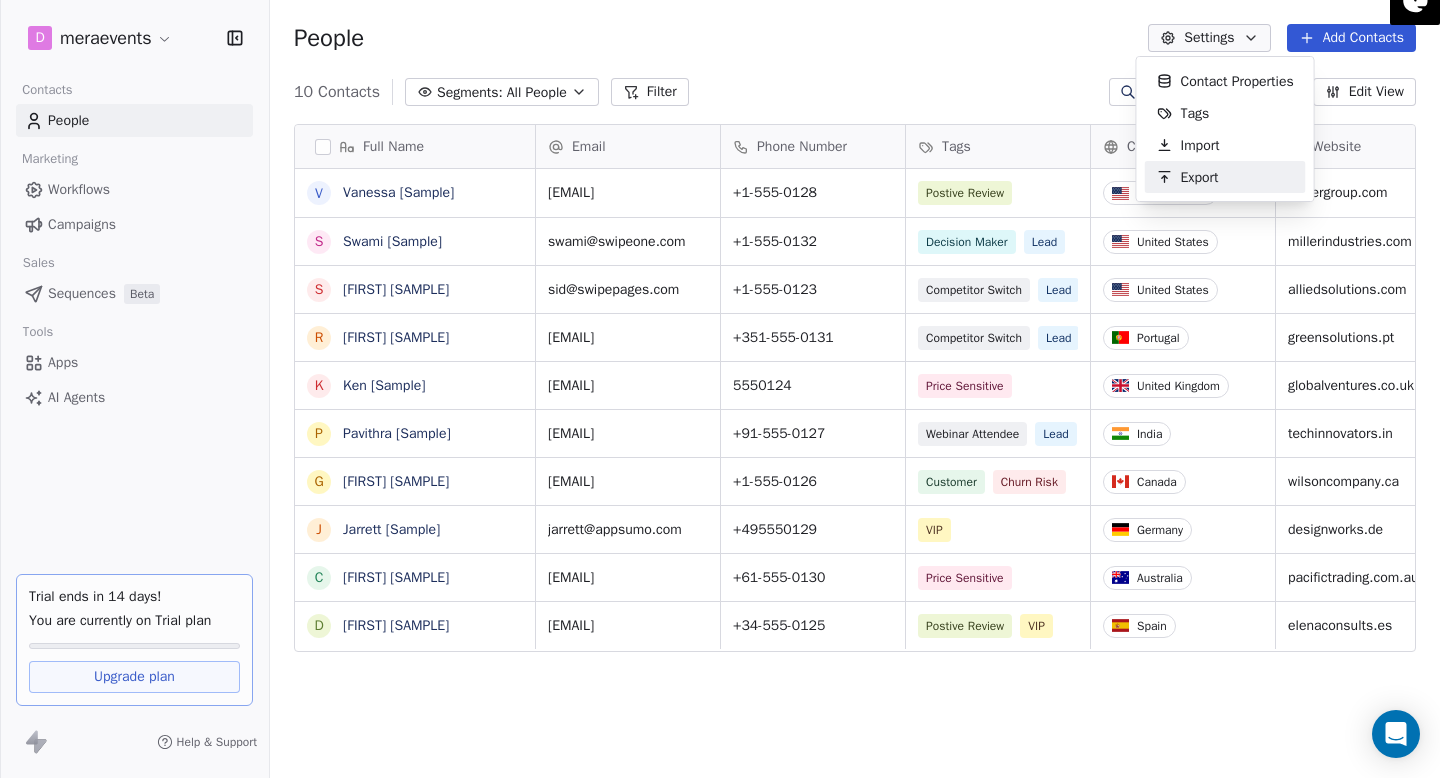 click on "Export" at bounding box center [1200, 177] 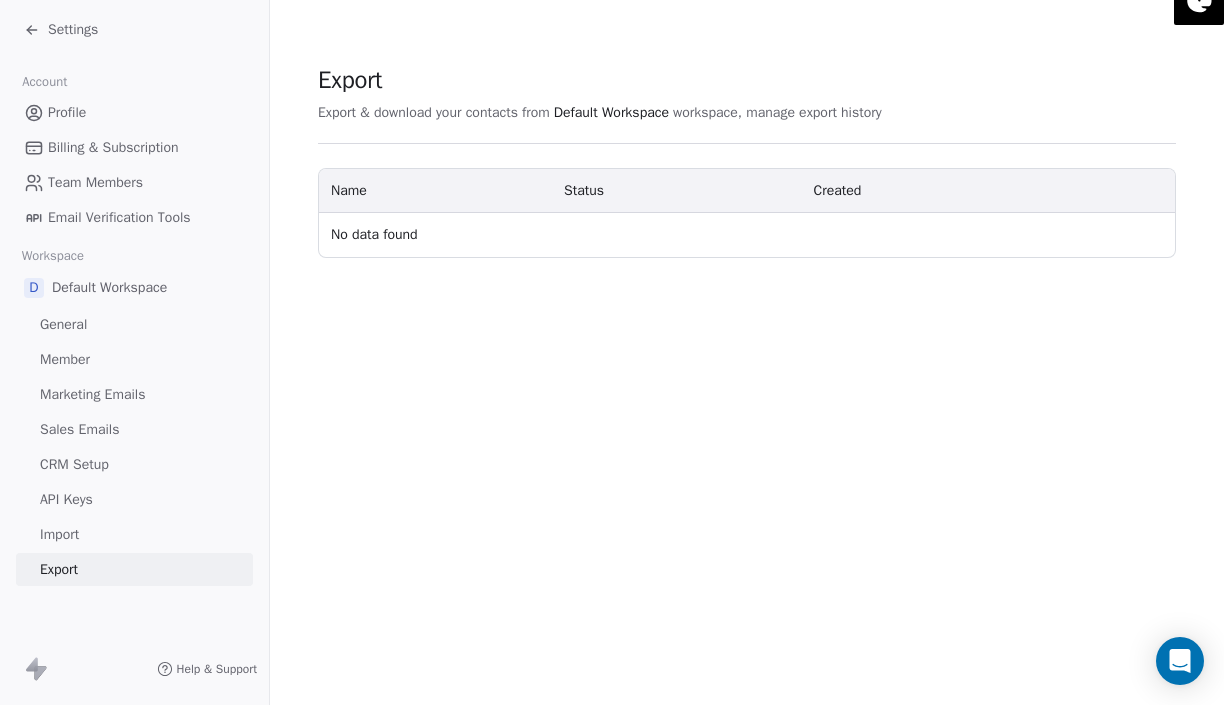 click on "Marketing Emails" at bounding box center (134, 394) 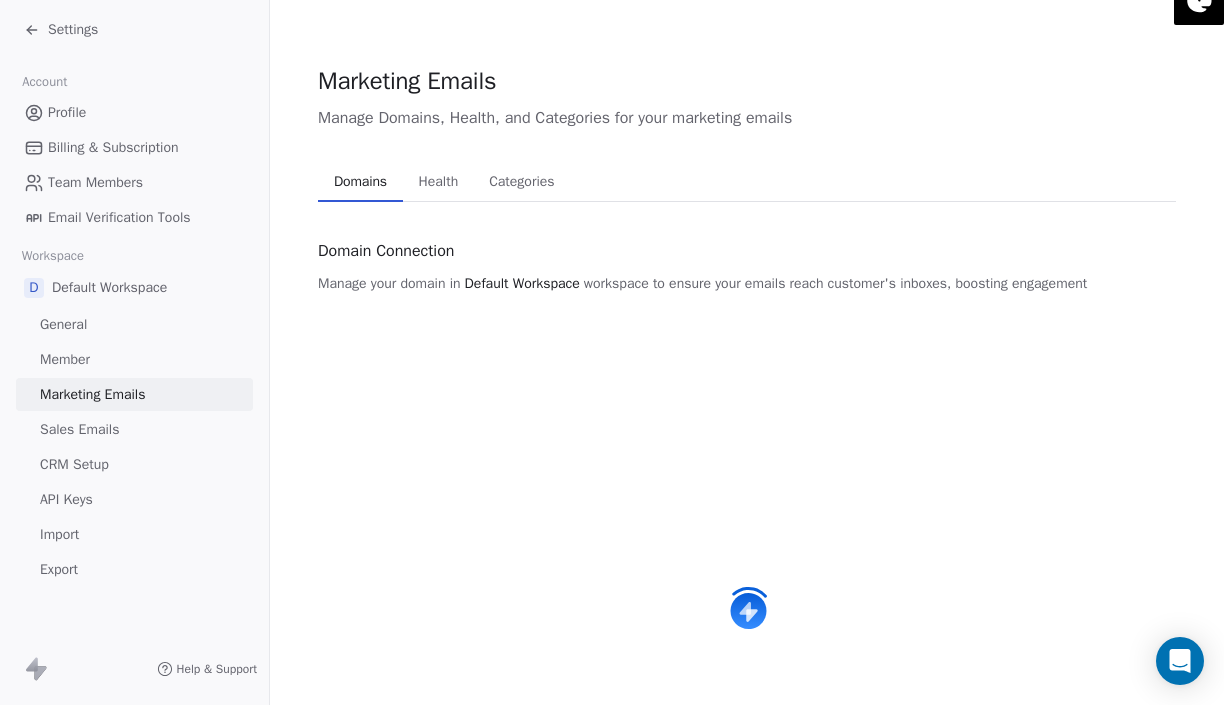 click on "Sales Emails" at bounding box center [134, 429] 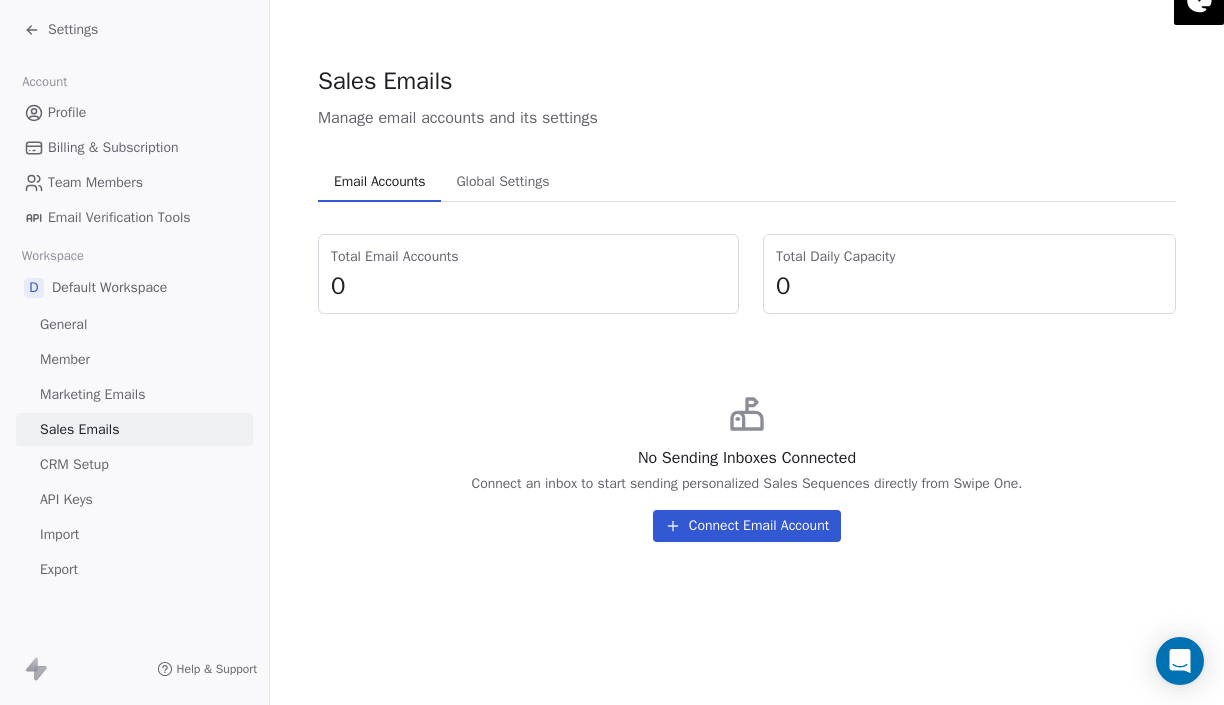 click on "Marketing Emails" at bounding box center (92, 394) 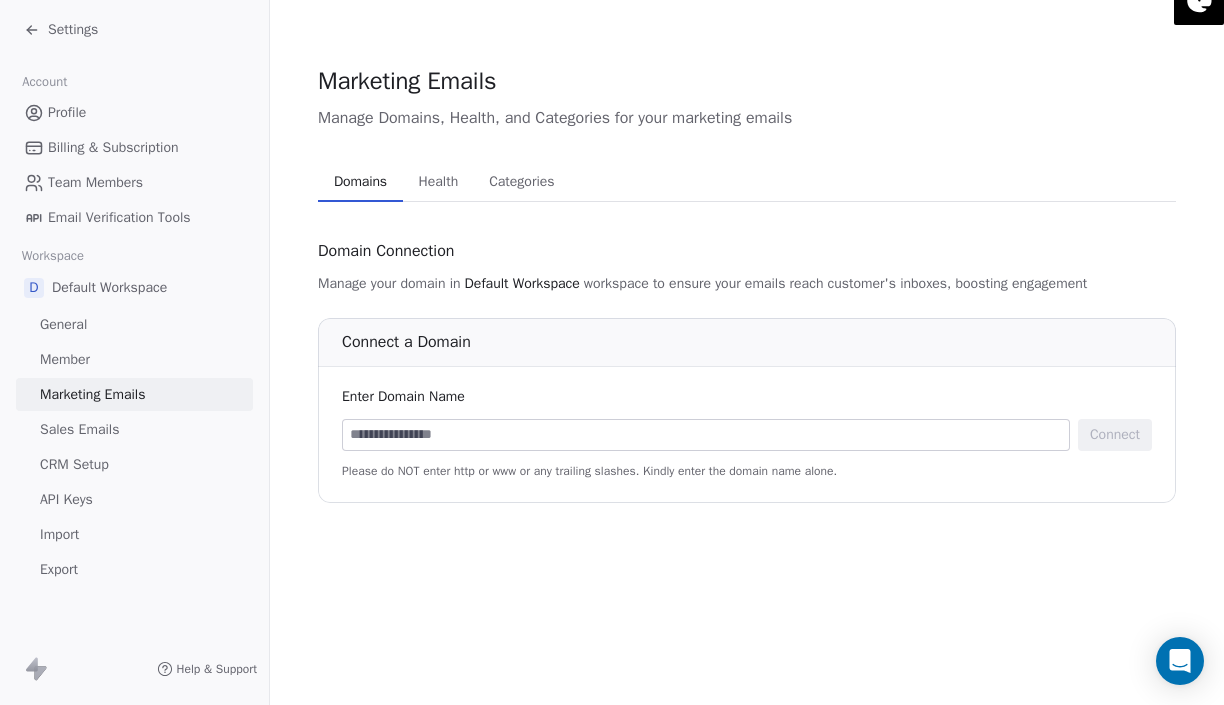 click on "Member" at bounding box center [134, 359] 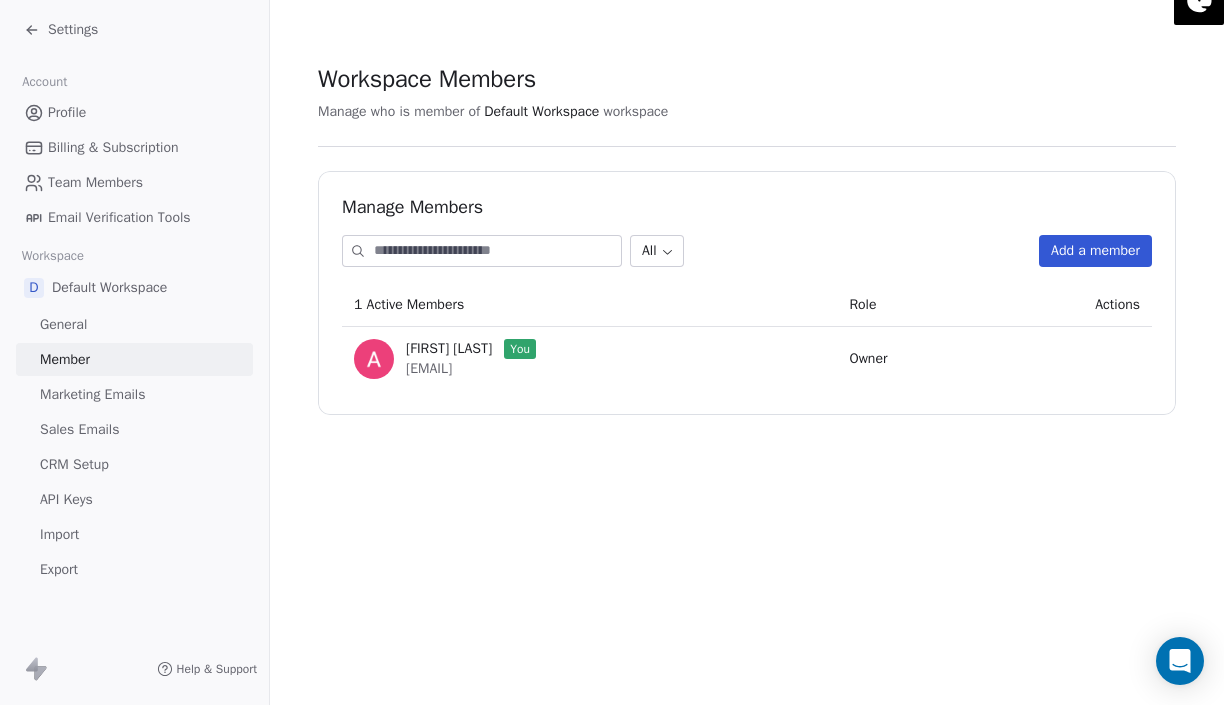click on "Sales Emails" at bounding box center (79, 429) 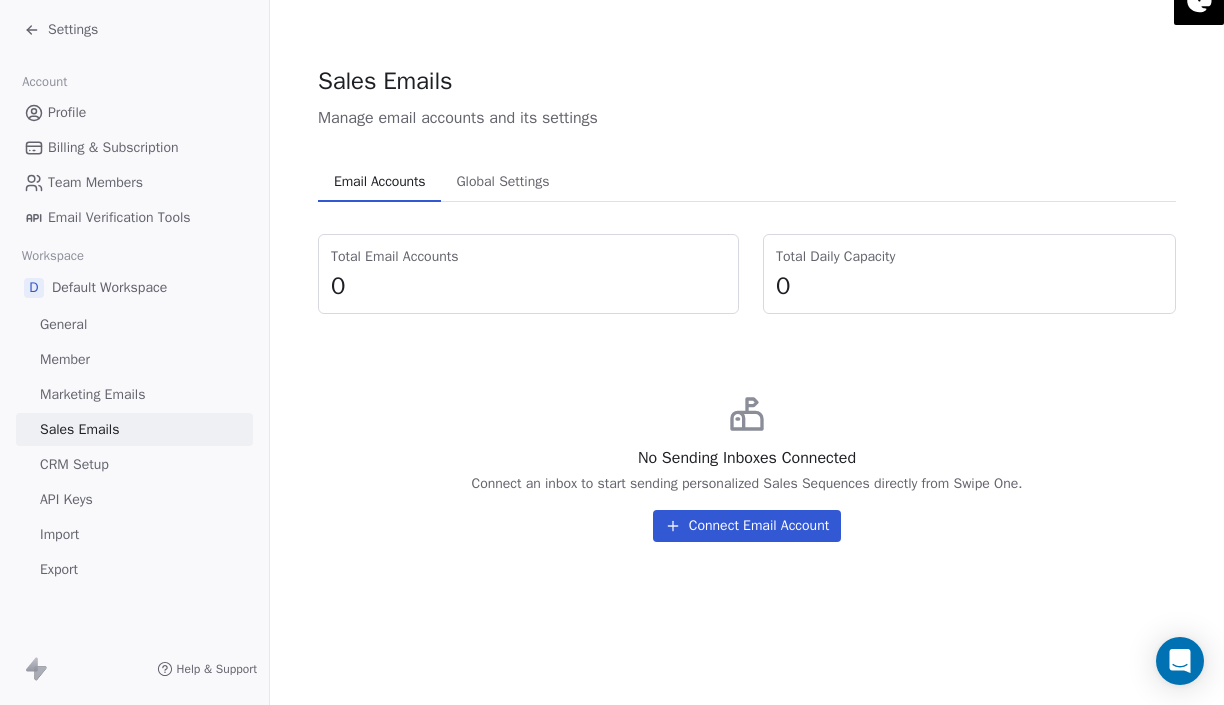 click on "CRM Setup" at bounding box center (74, 464) 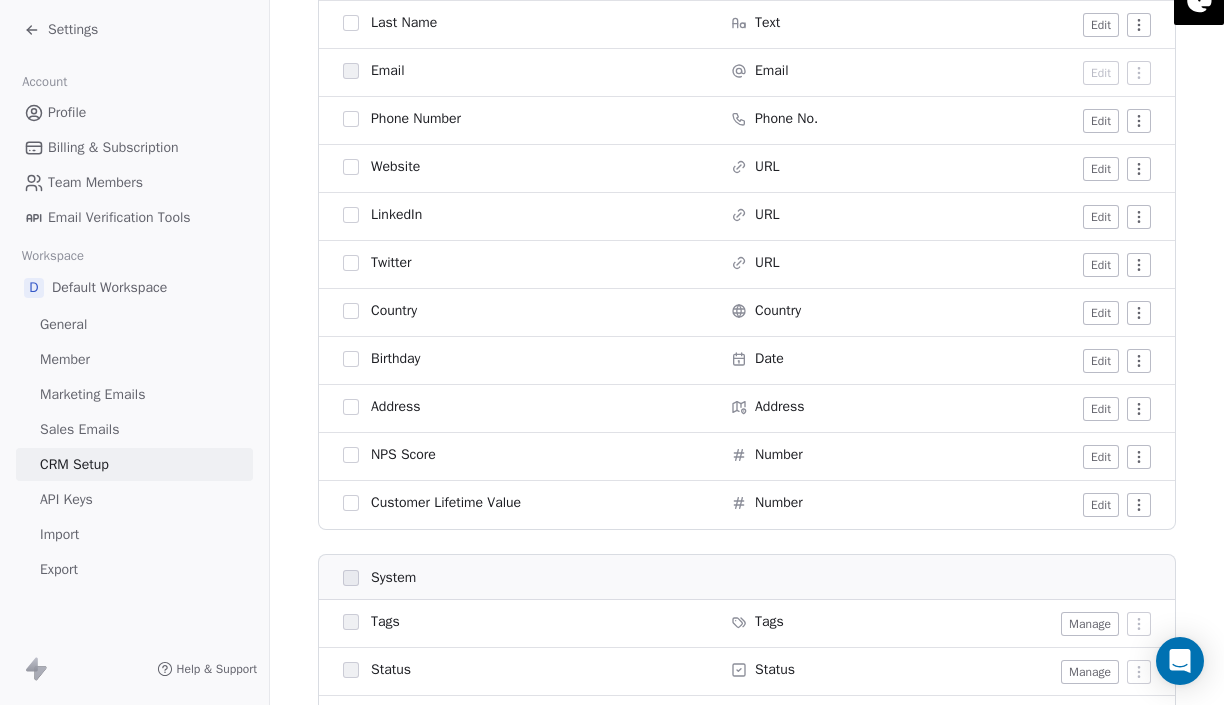 scroll, scrollTop: 725, scrollLeft: 0, axis: vertical 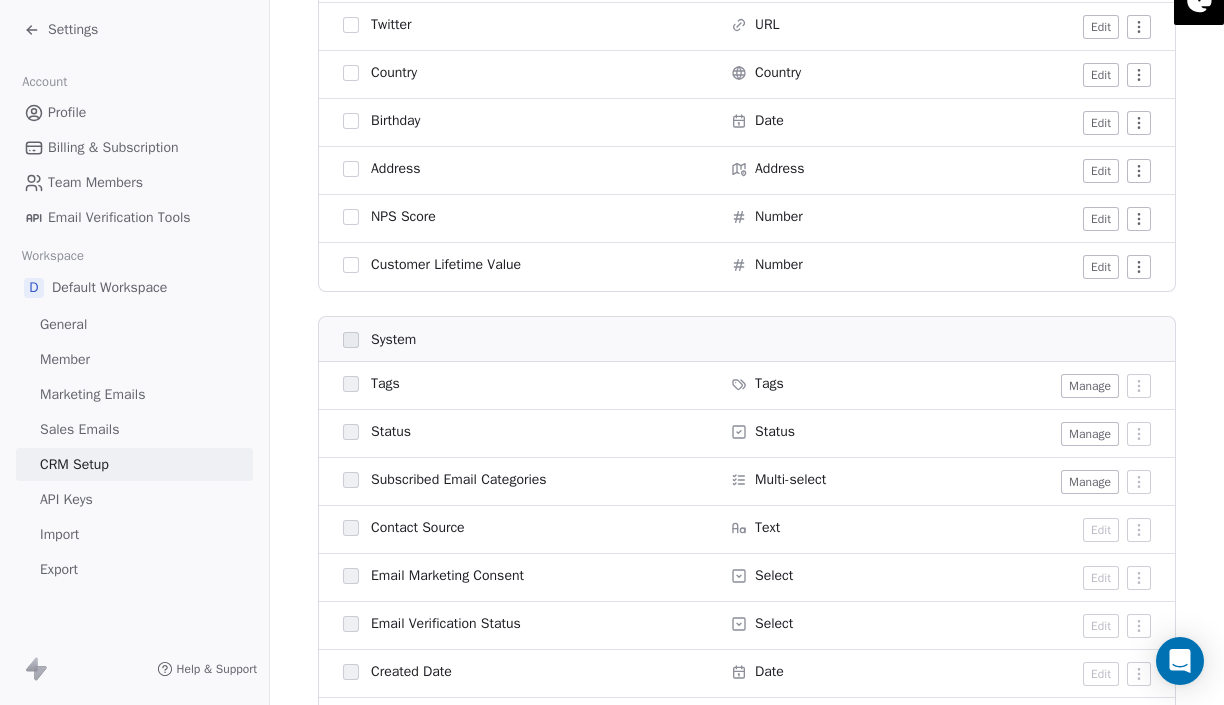 click on "Account Profile Billing & Subscription Team Members Email Verification Tools Workspace D Default Workspace General Member Marketing Emails Sales Emails CRM Setup API Keys Import Export" at bounding box center (134, 323) 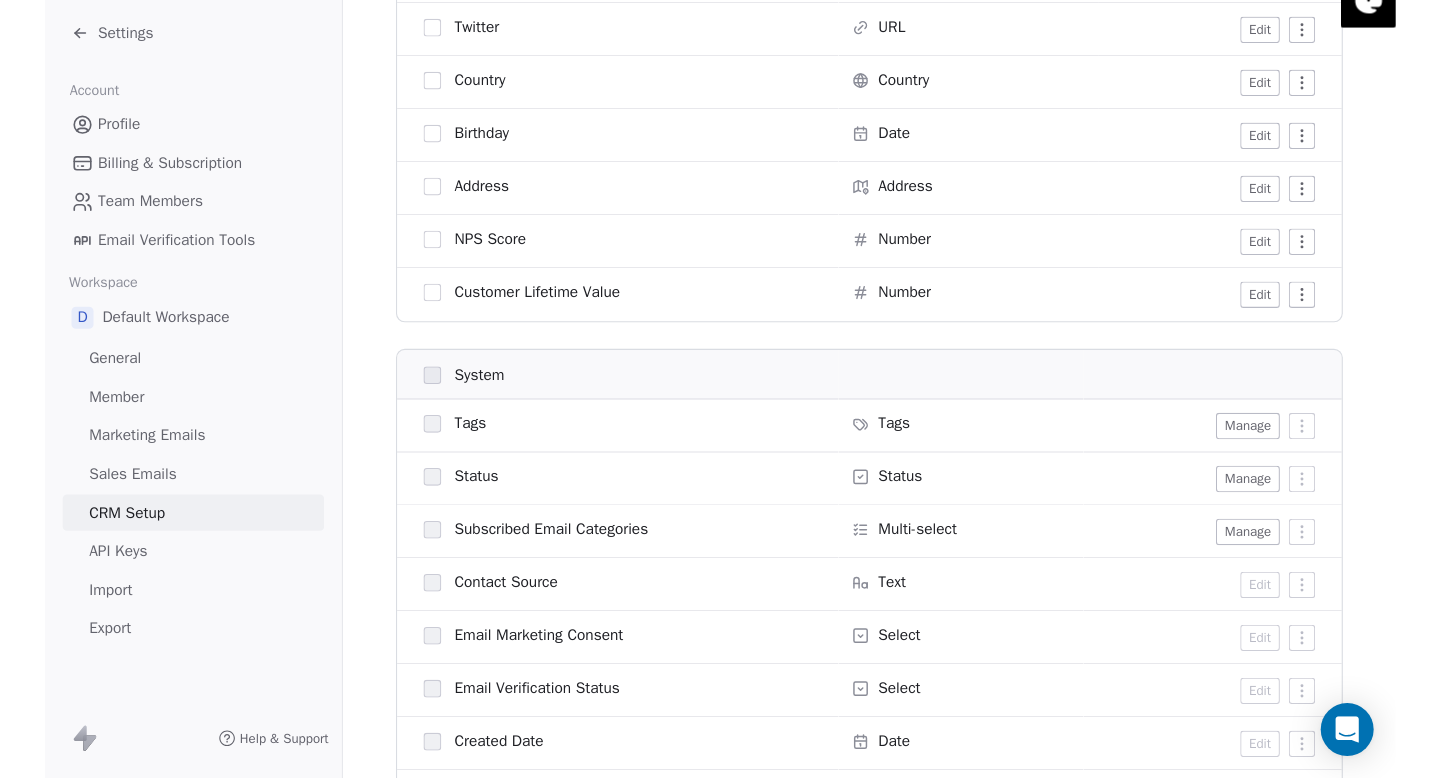 scroll, scrollTop: 0, scrollLeft: 0, axis: both 